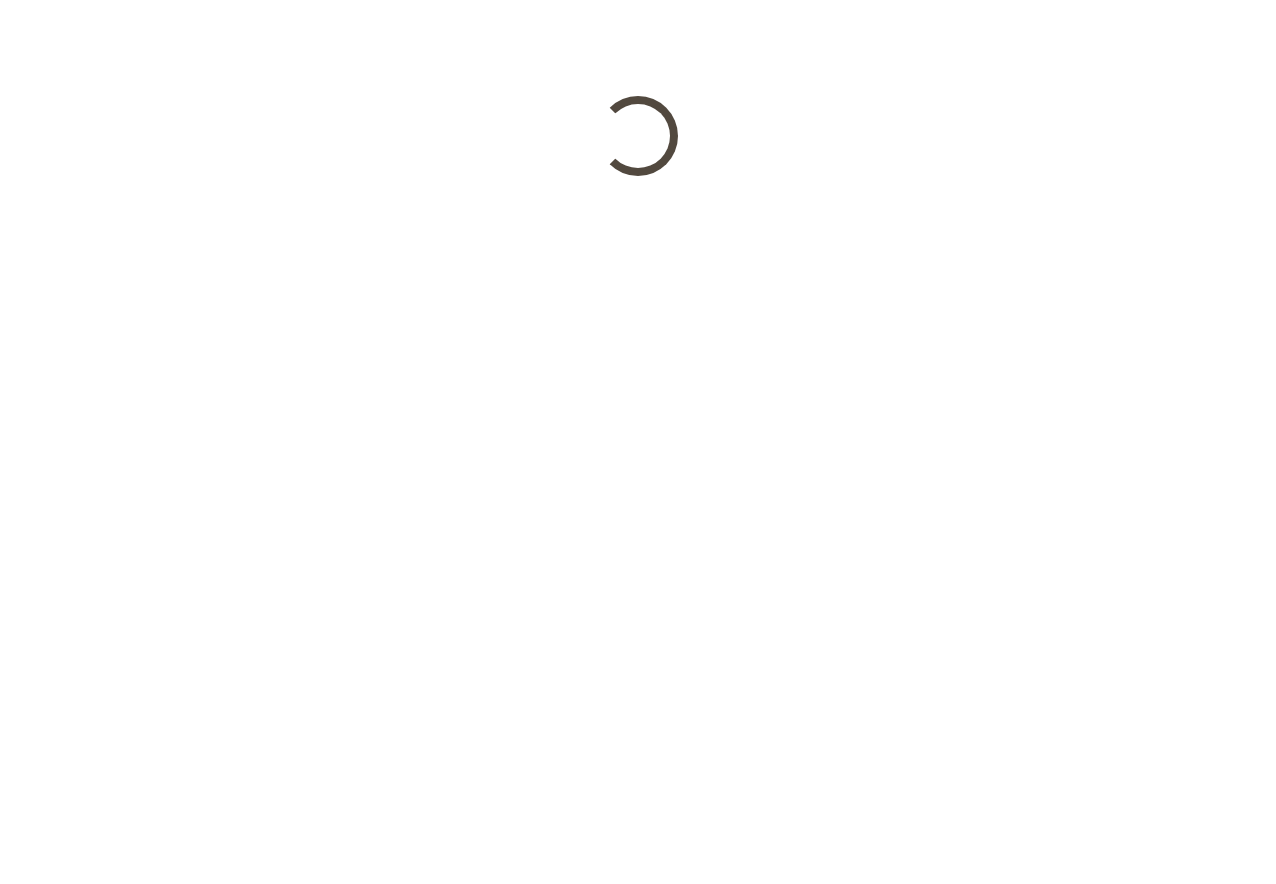 scroll, scrollTop: 0, scrollLeft: 0, axis: both 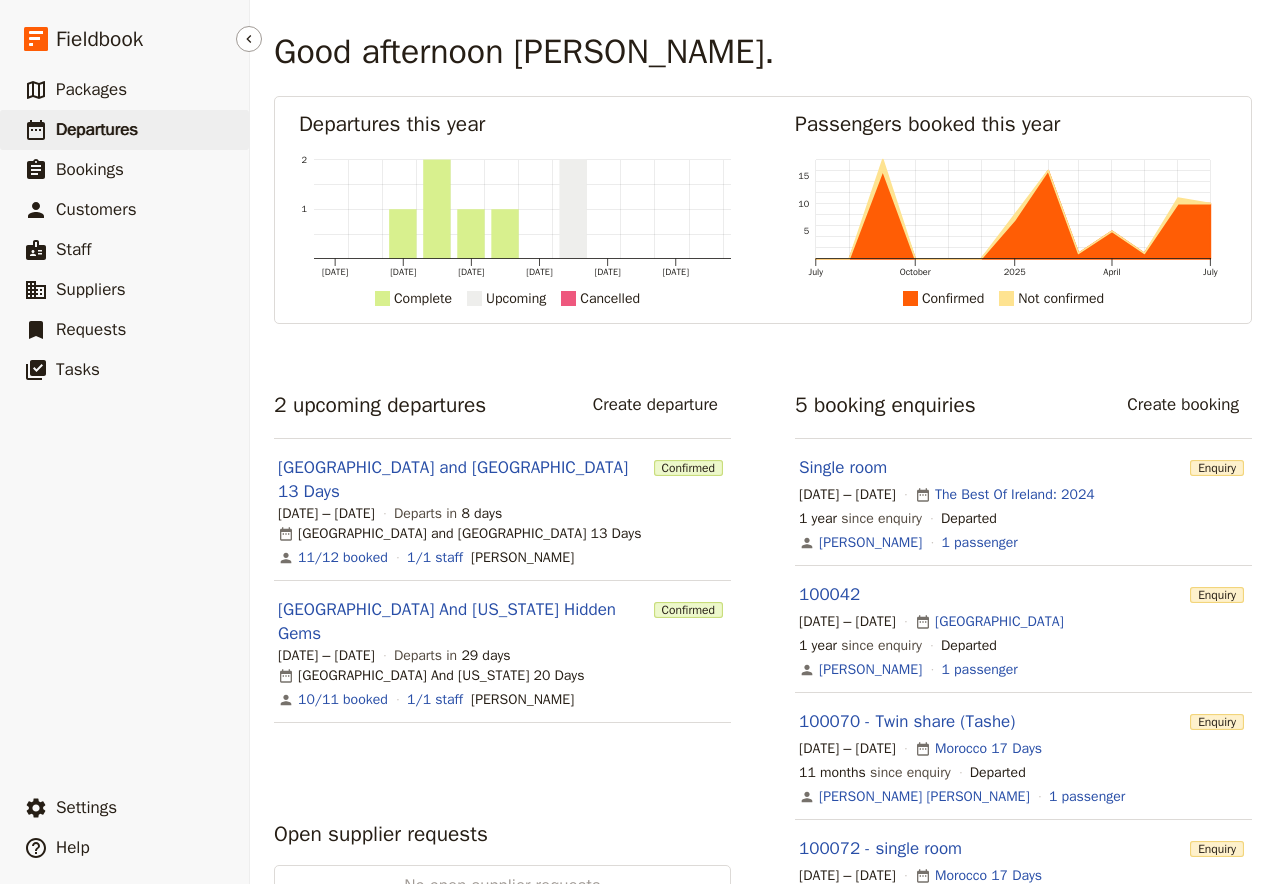click on "Departures" at bounding box center (97, 129) 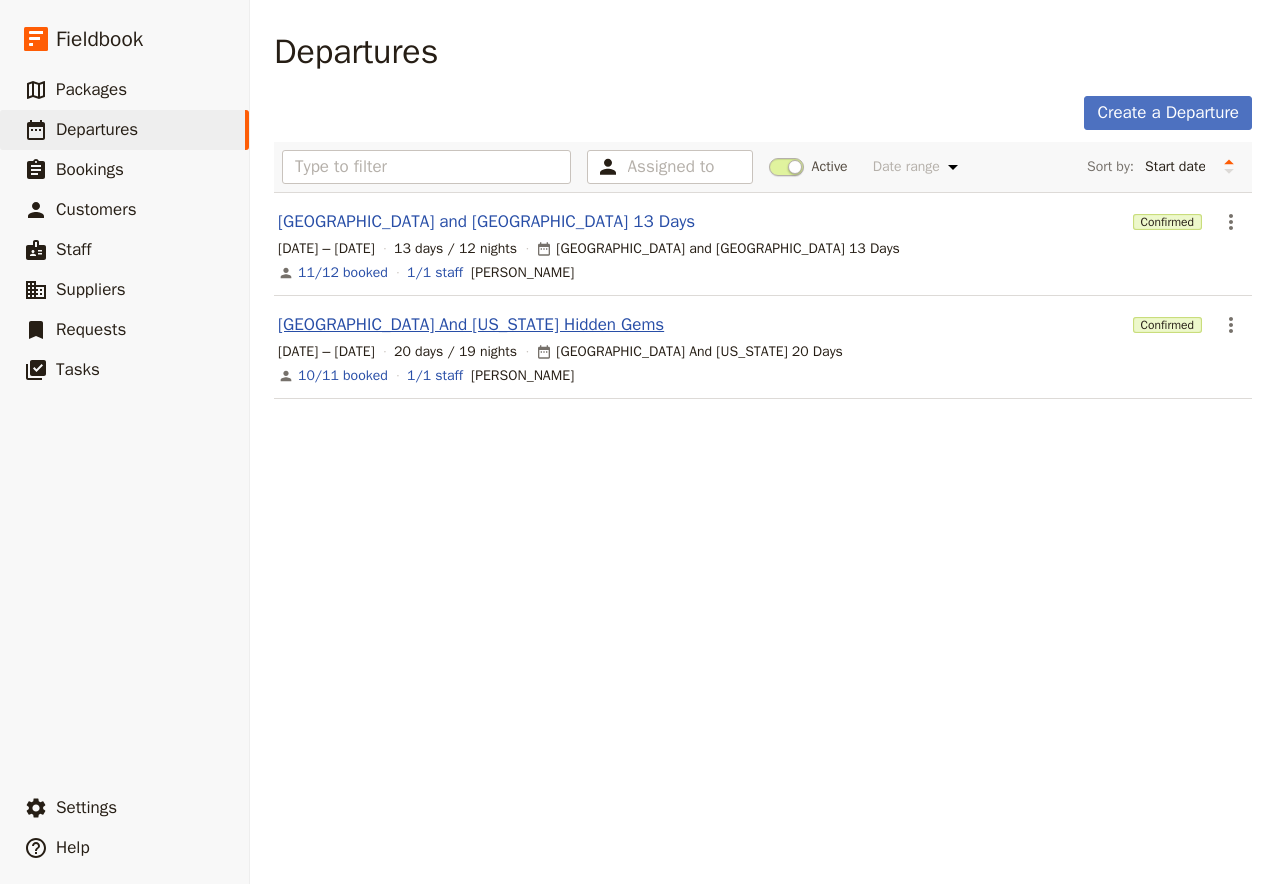 click on "[GEOGRAPHIC_DATA] And [US_STATE] Hidden Gems" at bounding box center (471, 325) 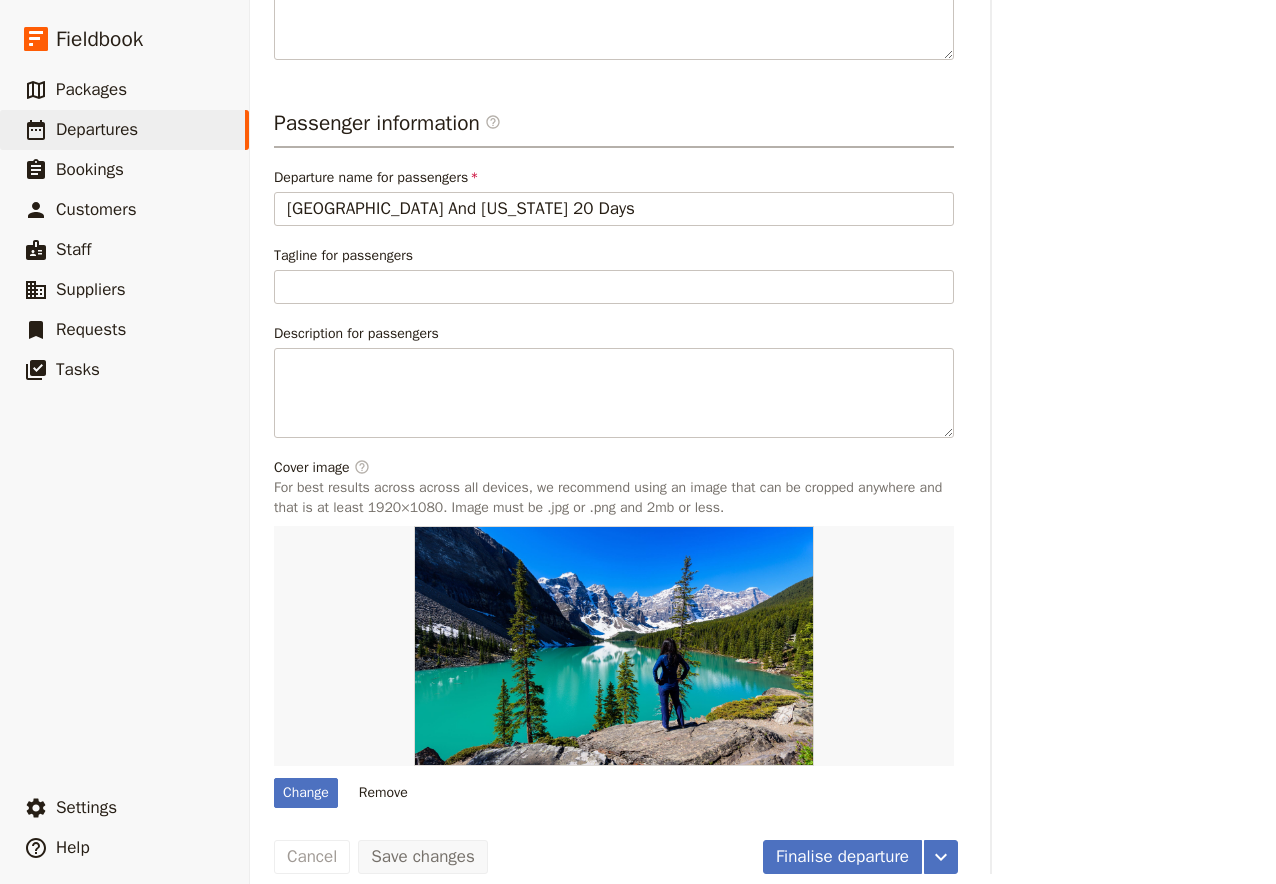 scroll, scrollTop: 0, scrollLeft: 0, axis: both 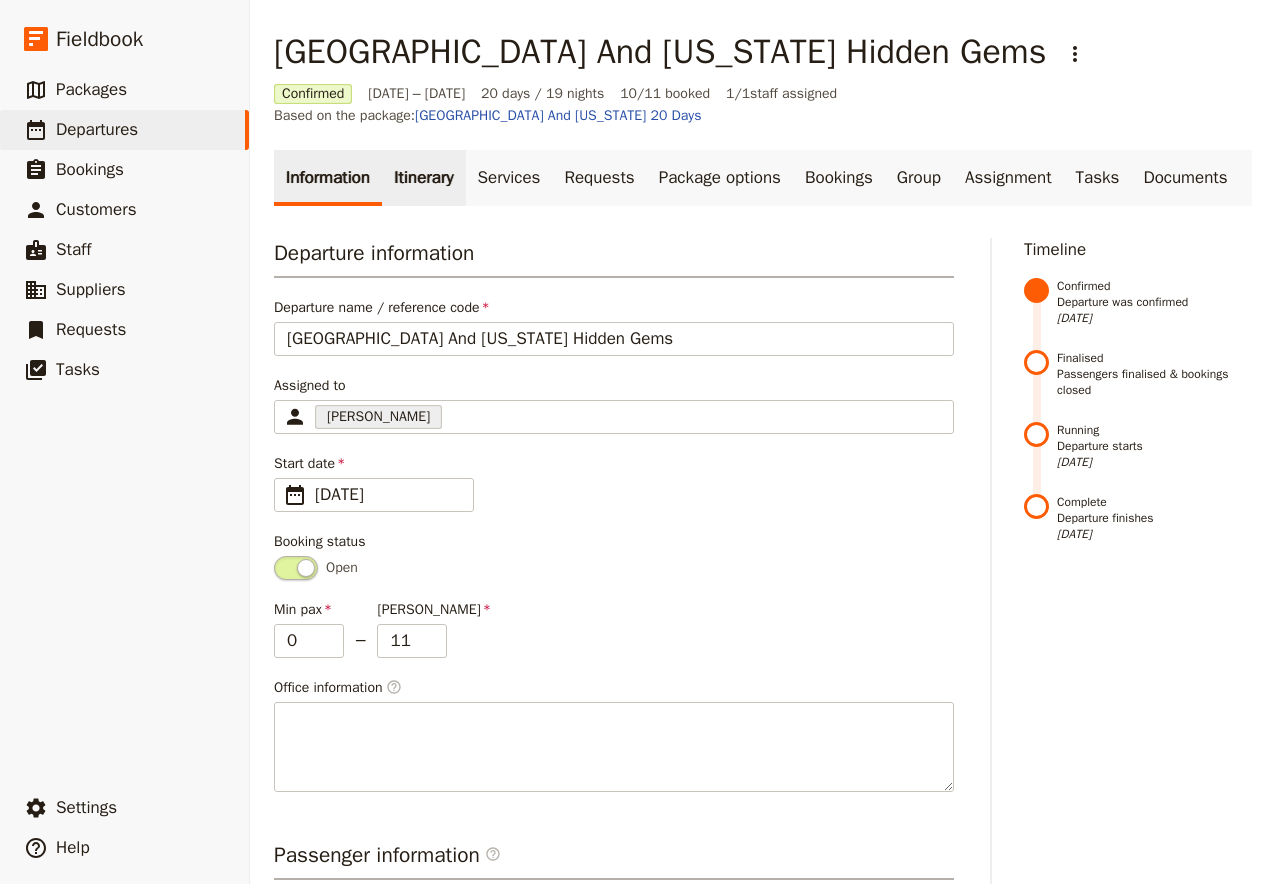 click on "Itinerary" at bounding box center (423, 178) 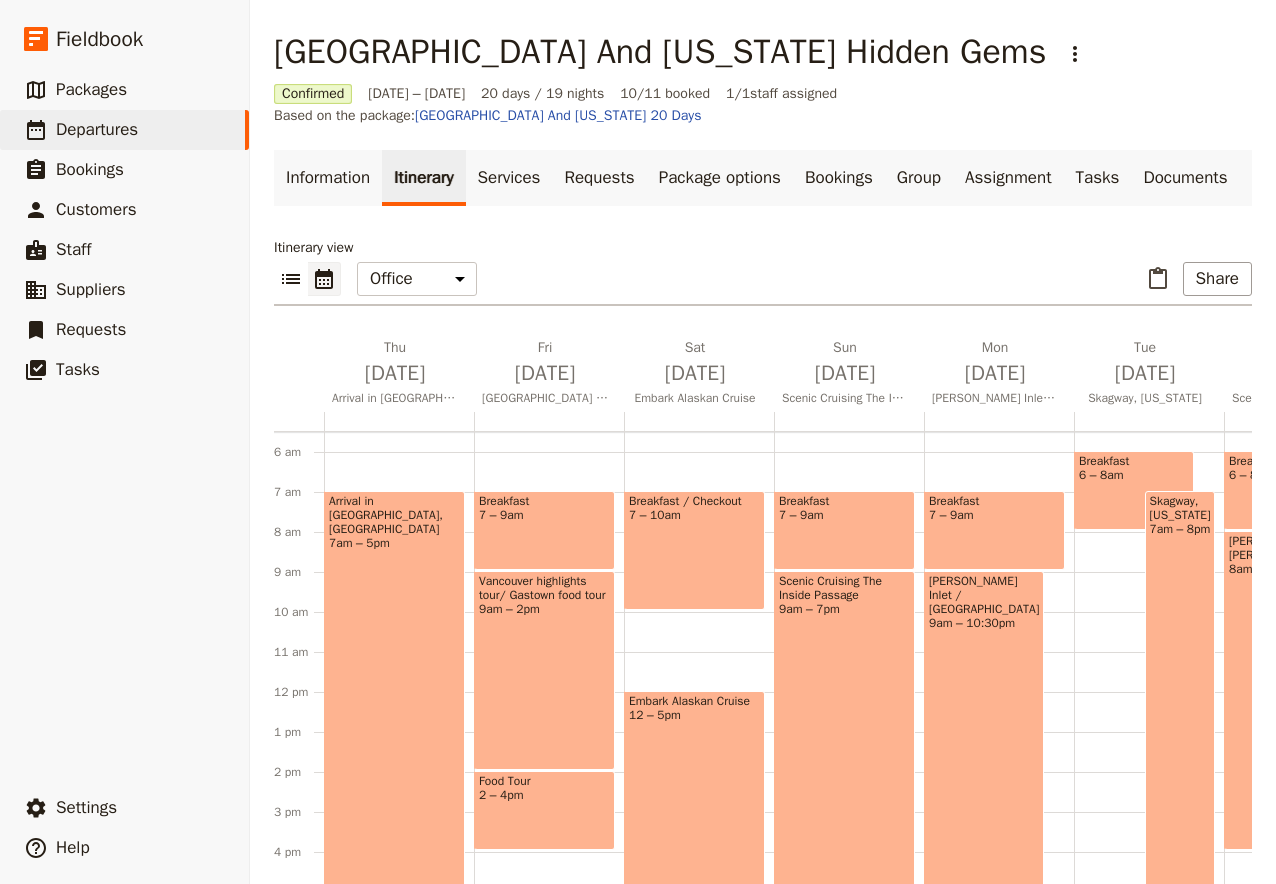 scroll, scrollTop: 474, scrollLeft: 0, axis: vertical 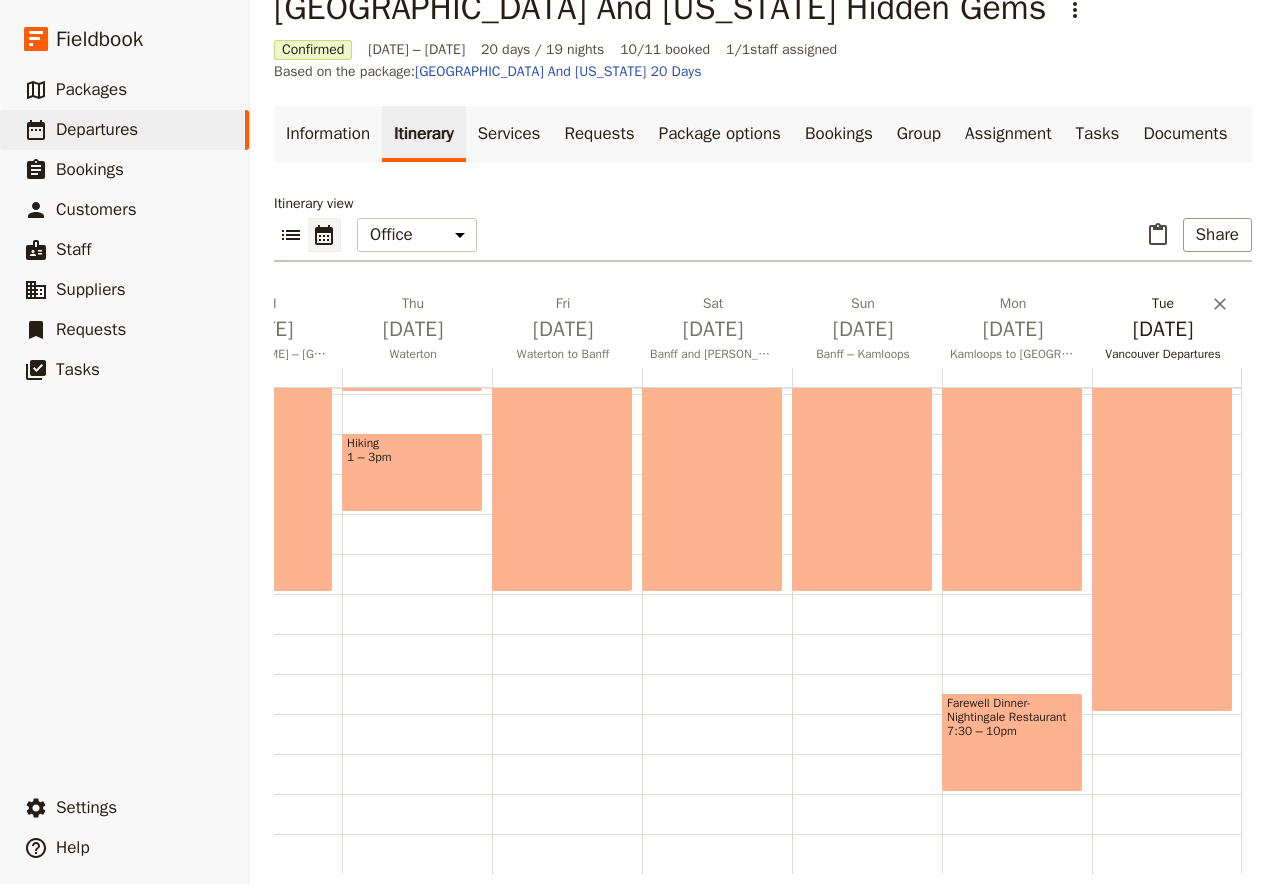 click on "[DATE]" at bounding box center [1163, 329] 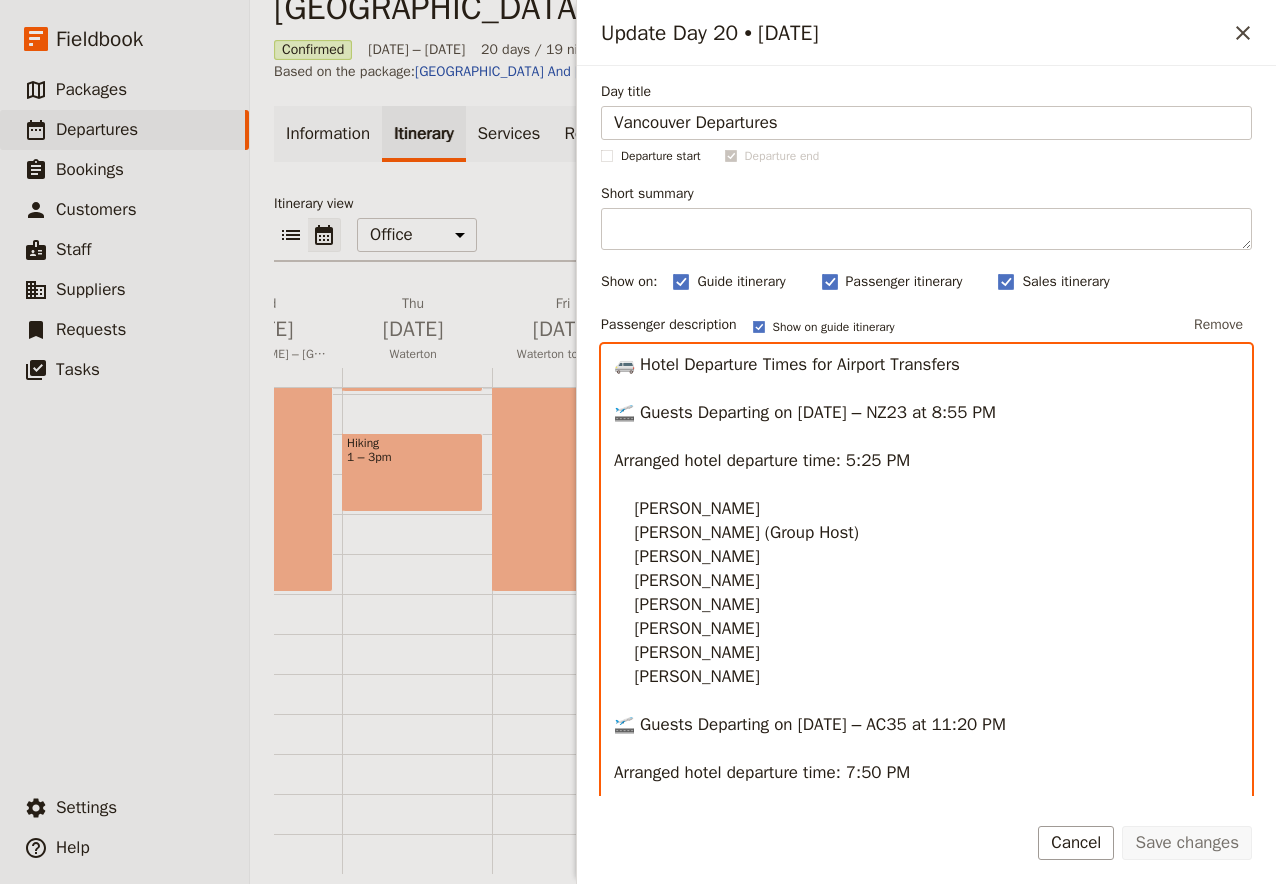 click on "🚐 Hotel Departure Times for Airport Transfers
🛫 Guests Departing on [DATE] – NZ23 at 8:55 PM
Arranged hotel departure time: 5:25 PM
[PERSON_NAME]
[PERSON_NAME] (Group Host)
[PERSON_NAME]
[PERSON_NAME]
[PERSON_NAME]
[PERSON_NAME]
[PERSON_NAME]
[PERSON_NAME]
🛫 Guests Departing on [DATE] – AC35 at 11:20 PM
Arranged hotel departure time: 7:50 PM
[PERSON_NAME]
[PERSON_NAME]
🛫 Guest Departing on [DATE] – NZ23 at 8:55 PM
Arranged hotel departure time: 5:25 PM
[PERSON_NAME] (Post-tour stay at [GEOGRAPHIC_DATA] from [DATE]–[DATE])" at bounding box center [926, 654] 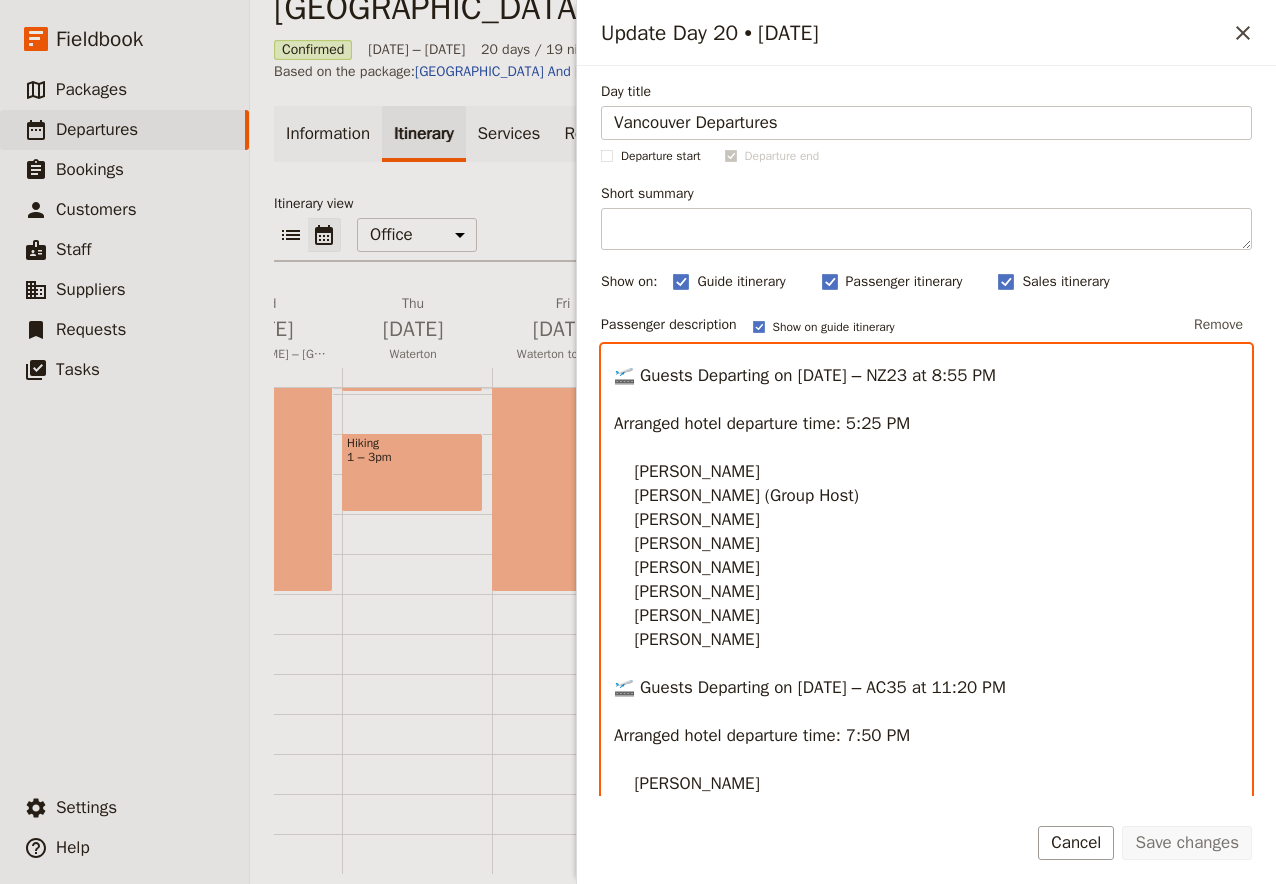 scroll, scrollTop: 45, scrollLeft: 0, axis: vertical 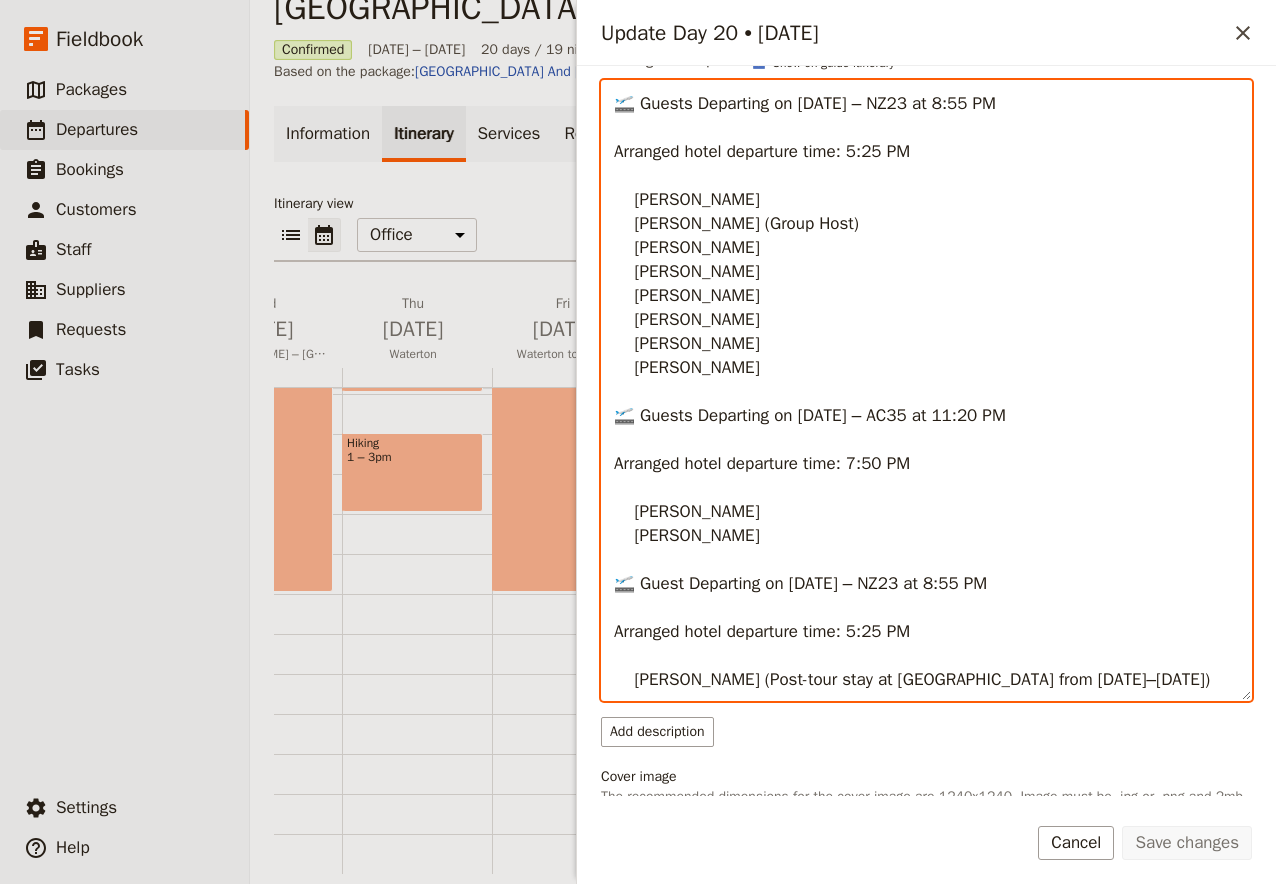 click on "🚐 Hotel Departure Times for Airport Transfers
🛫 Guests Departing on [DATE] – NZ23 at 8:55 PM
Arranged hotel departure time: 5:25 PM
[PERSON_NAME]
[PERSON_NAME] (Group Host)
[PERSON_NAME]
[PERSON_NAME]
[PERSON_NAME]
[PERSON_NAME]
[PERSON_NAME]
[PERSON_NAME]
🛫 Guests Departing on [DATE] – AC35 at 11:20 PM
Arranged hotel departure time: 7:50 PM
[PERSON_NAME]
[PERSON_NAME]
🛫 Guest Departing on [DATE] – NZ23 at 8:55 PM
Arranged hotel departure time: 5:25 PM
[PERSON_NAME] (Post-tour stay at [GEOGRAPHIC_DATA] from [DATE]–[DATE])" at bounding box center (926, 390) 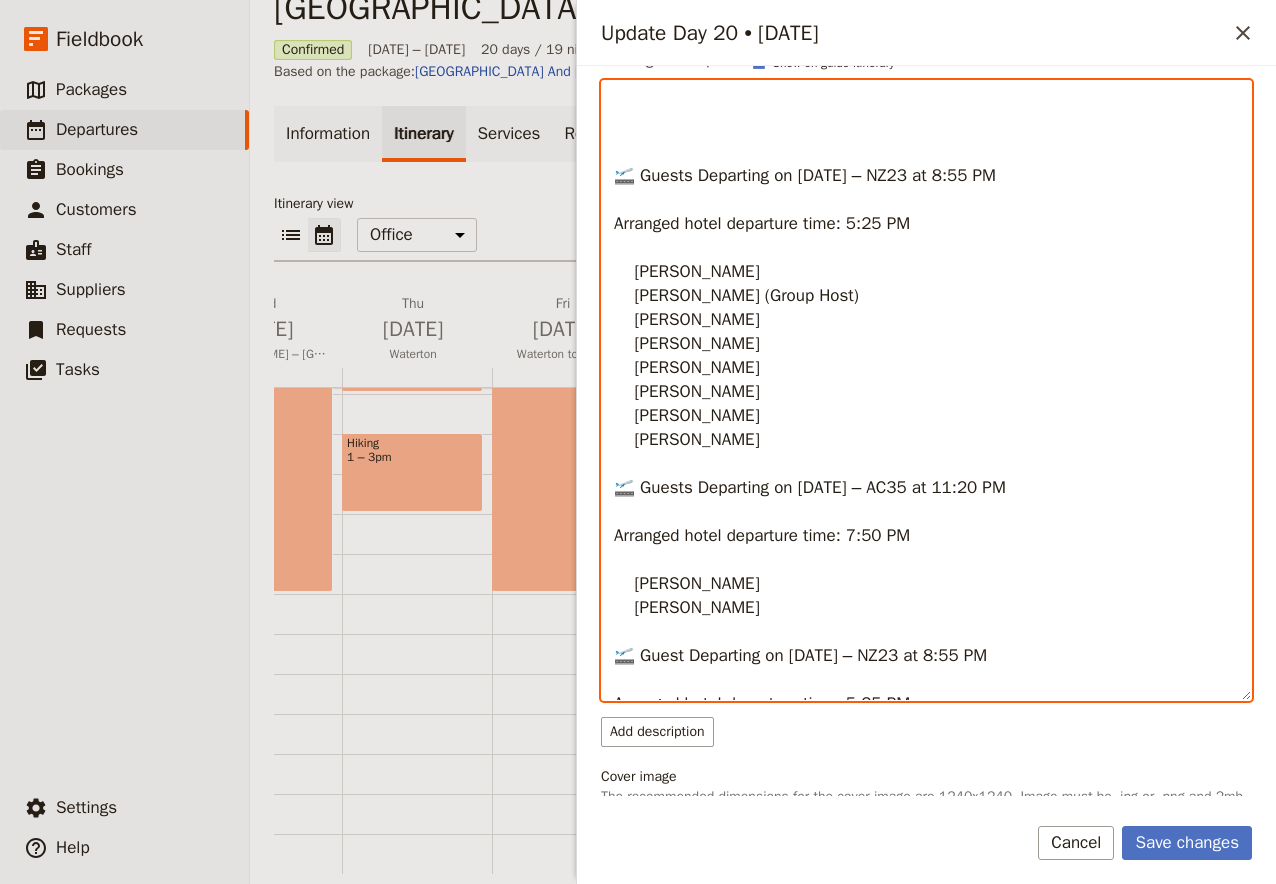 drag, startPoint x: 617, startPoint y: 175, endPoint x: 900, endPoint y: 243, distance: 291.055 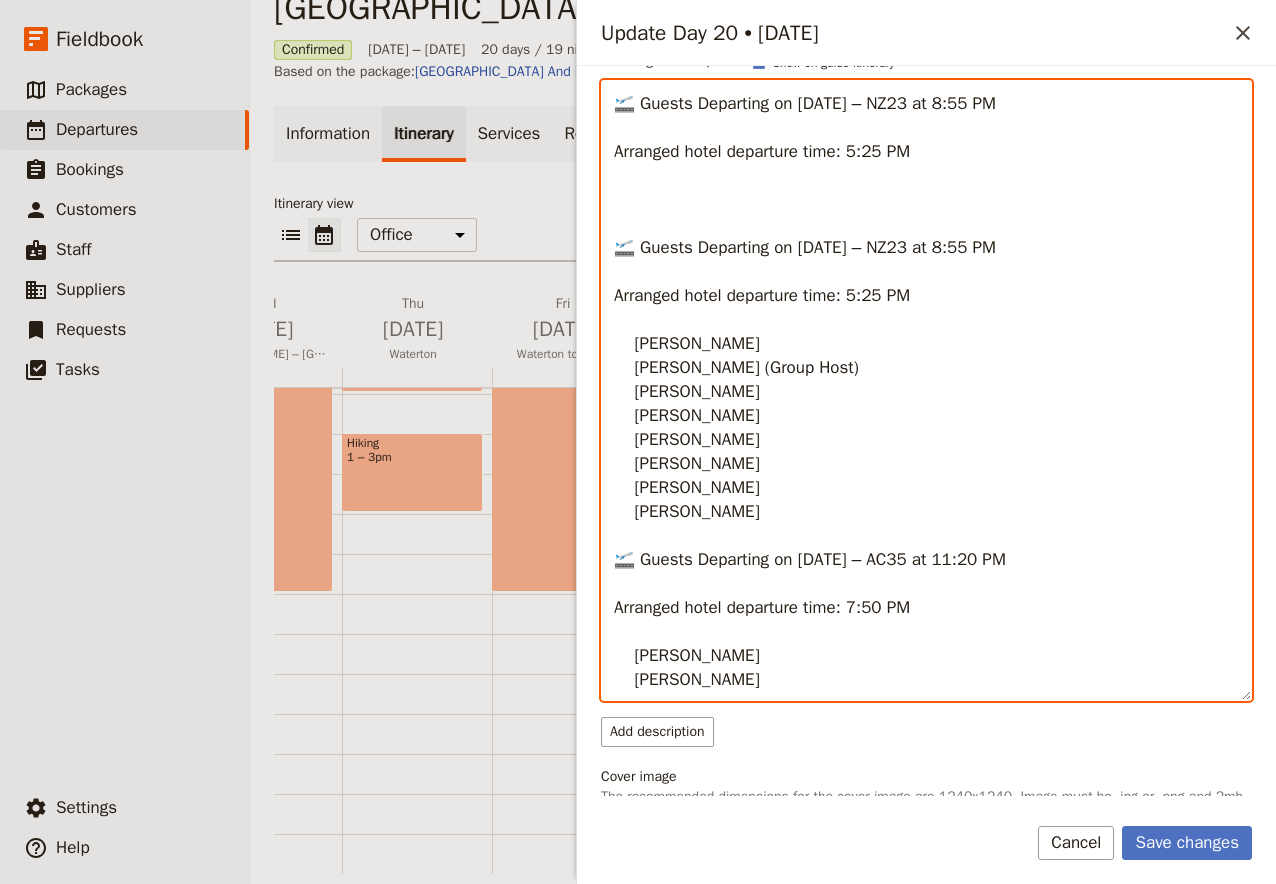 drag, startPoint x: 966, startPoint y: 111, endPoint x: 1094, endPoint y: 107, distance: 128.06248 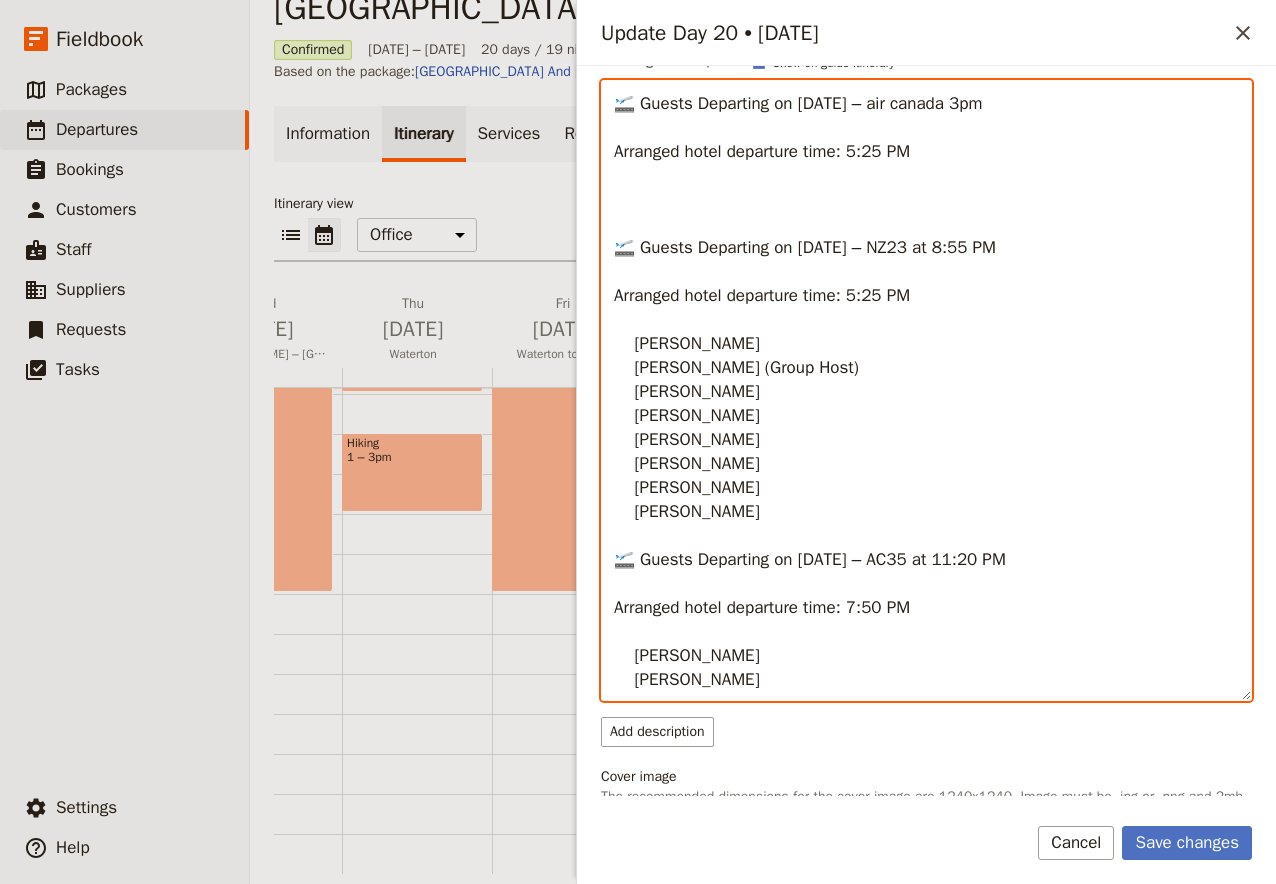 drag, startPoint x: 919, startPoint y: 147, endPoint x: 855, endPoint y: 153, distance: 64.28063 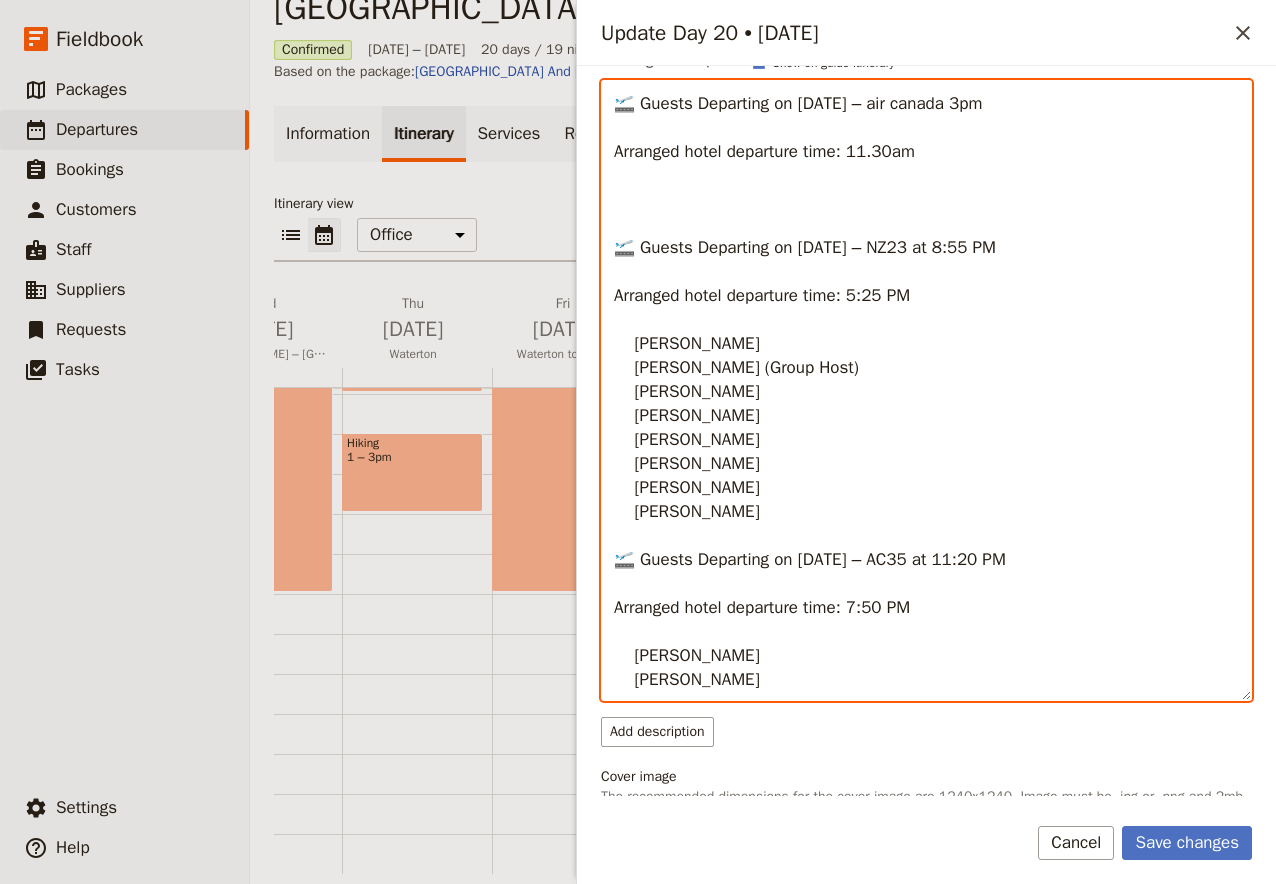 click on "🚐 Hotel Departure Times for Airport Transfers
🛫 Guests Departing on [DATE] – air canada 3pm
Arranged hotel departure time: 11.30am
🛫 Guests Departing on [DATE] – NZ23 at 8:55 PM
Arranged hotel departure time: 5:25 PM
[PERSON_NAME]
[PERSON_NAME] (Group Host)
[PERSON_NAME]
[PERSON_NAME]
[PERSON_NAME]
[PERSON_NAME]
[PERSON_NAME]
[PERSON_NAME]
🛫 Guests Departing on [DATE] – AC35 at 11:20 PM
Arranged hotel departure time: 7:50 PM
[PERSON_NAME]
[PERSON_NAME]
🛫 Guest Departing on [DATE] – NZ23 at 8:55 PM
Arranged hotel departure time: 5:25 PM
[PERSON_NAME] (Post-tour stay at [GEOGRAPHIC_DATA] from [DATE]–[DATE])" at bounding box center (926, 390) 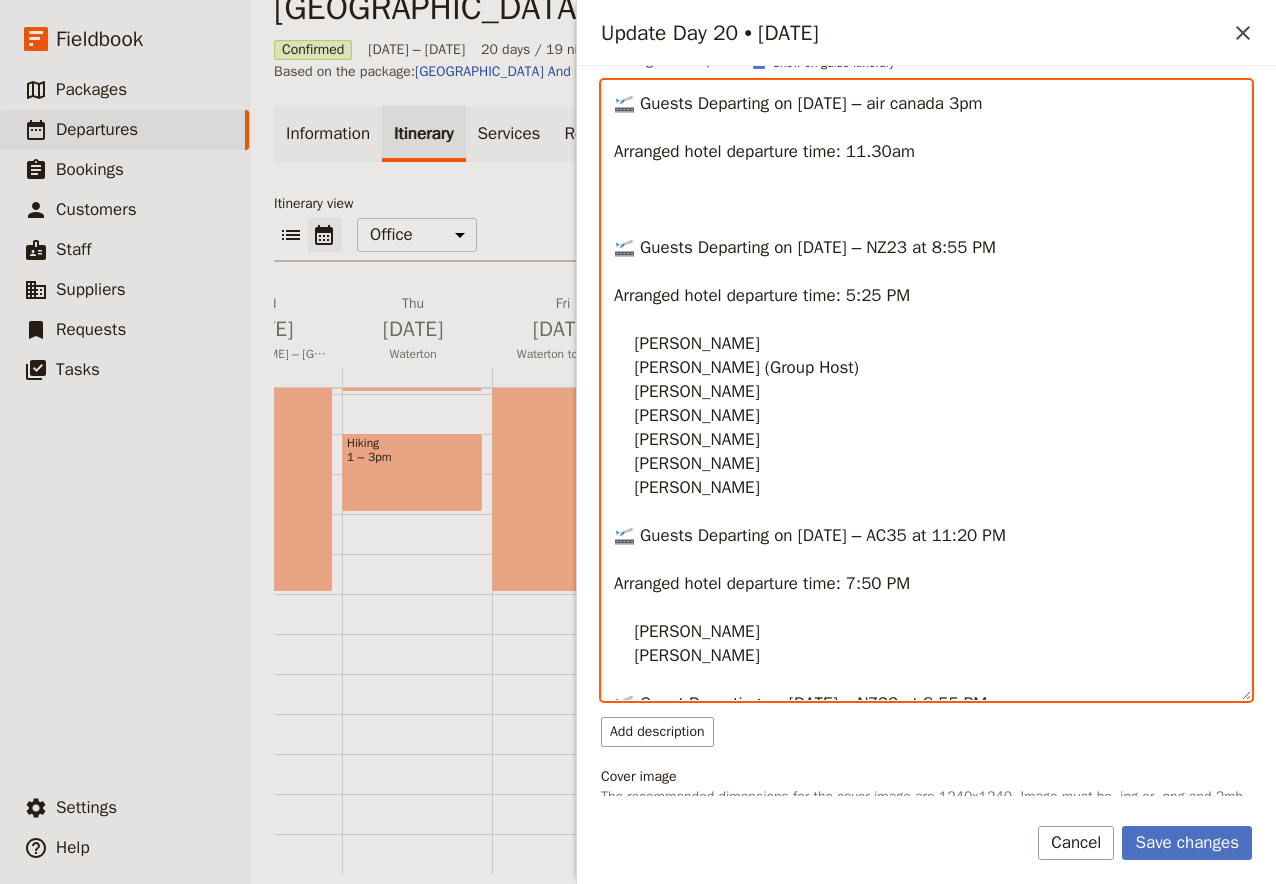click on "🚐 Hotel Departure Times for Airport Transfers
🛫 Guests Departing on [DATE] – air canada 3pm
Arranged hotel departure time: 11.30am
🛫 Guests Departing on [DATE] – NZ23 at 8:55 PM
Arranged hotel departure time: 5:25 PM
[PERSON_NAME]
[PERSON_NAME] (Group Host)
[PERSON_NAME]
[PERSON_NAME]
[PERSON_NAME]
[PERSON_NAME]
[PERSON_NAME]
🛫 Guests Departing on [DATE] – AC35 at 11:20 PM
Arranged hotel departure time: 7:50 PM
[PERSON_NAME]
[PERSON_NAME]
🛫 Guest Departing on [DATE] – NZ23 at 8:55 PM
Arranged hotel departure time: 5:25 PM
[PERSON_NAME] (Post-tour stay at [GEOGRAPHIC_DATA] from [DATE]–[DATE])" at bounding box center (926, 390) 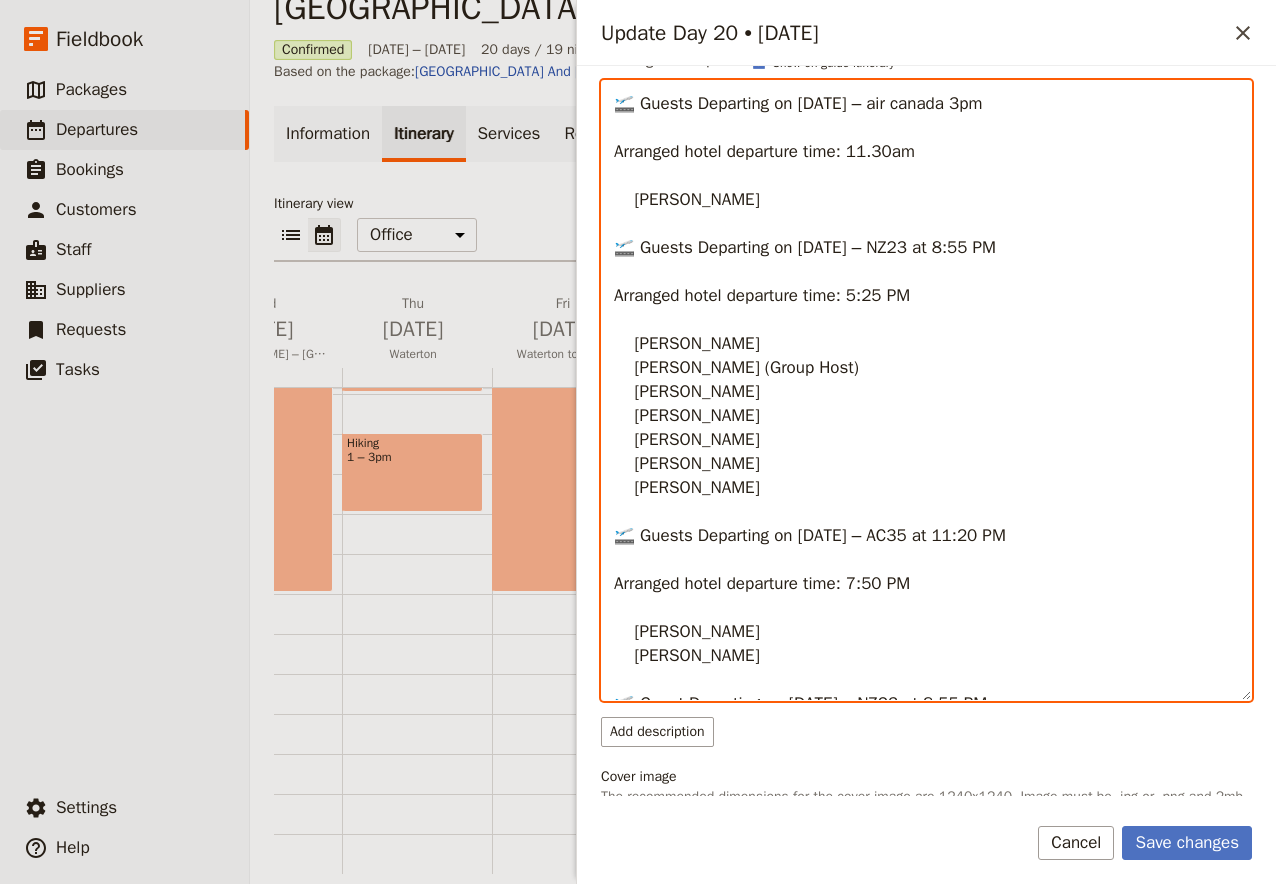 click on "🚐 Hotel Departure Times for Airport Transfers
🛫 Guests Departing on [DATE] – air canada 3pm
Arranged hotel departure time: 11.30am
[PERSON_NAME]
🛫 Guests Departing on [DATE] – NZ23 at 8:55 PM
Arranged hotel departure time: 5:25 PM
[PERSON_NAME]
[PERSON_NAME] (Group Host)
[PERSON_NAME]
[PERSON_NAME]
[PERSON_NAME]
[PERSON_NAME]
[PERSON_NAME]
🛫 Guests Departing on [DATE] – AC35 at 11:20 PM
Arranged hotel departure time: 7:50 PM
[PERSON_NAME]
[PERSON_NAME]
🛫 Guest Departing on [DATE] – NZ23 at 8:55 PM
Arranged hotel departure time: 5:25 PM
[PERSON_NAME] (Post-tour stay at [GEOGRAPHIC_DATA] from [DATE]–[DATE])" at bounding box center [926, 390] 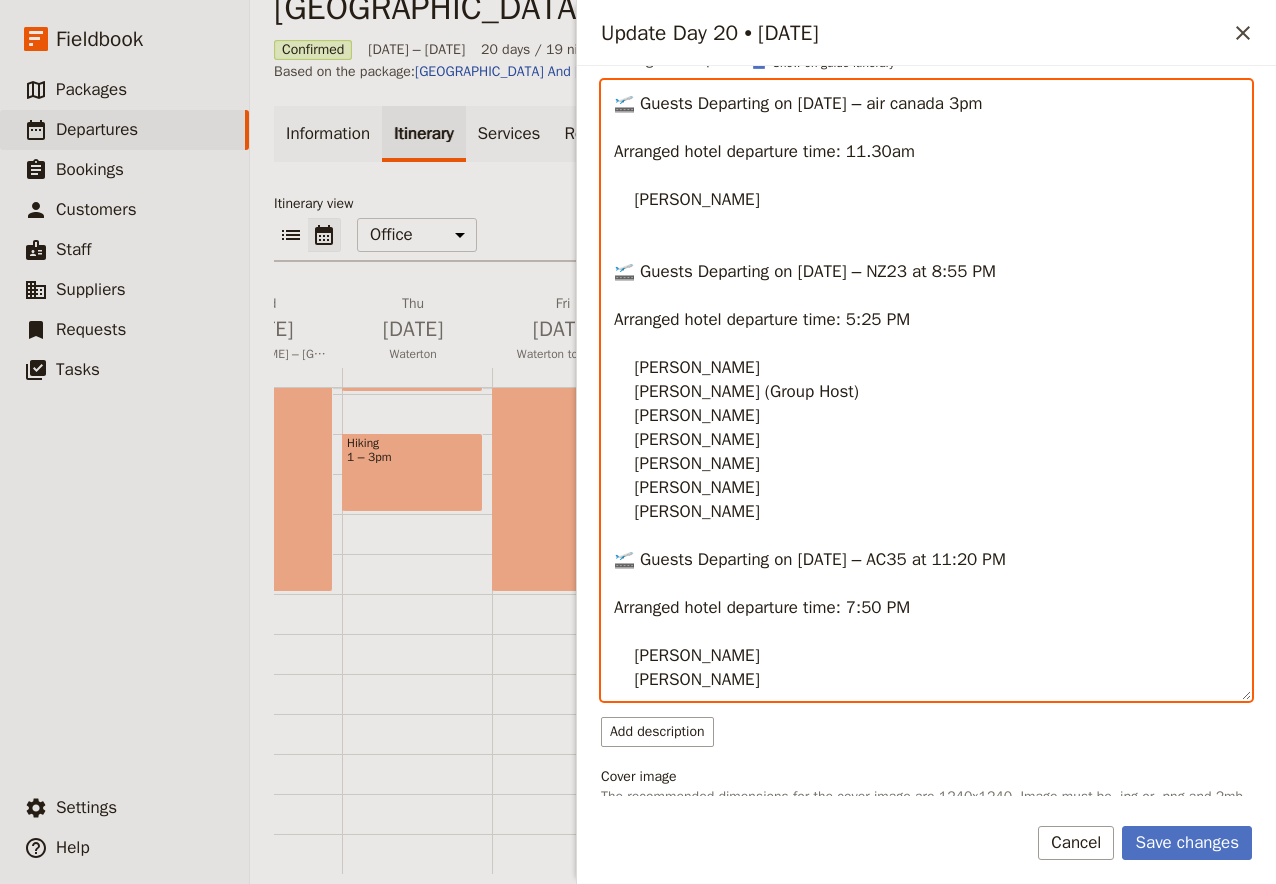 type on "🚐 Hotel Departure Times for Airport Transfers
🛫 Guests Departing on [DATE] – air canada 3pm
Arranged hotel departure time: 11.30am
[PERSON_NAME]
🛫 Guests Departing on [DATE] – NZ23 at 8:55 PM
Arranged hotel departure time: 5:25 PM
[PERSON_NAME]
[PERSON_NAME] (Group Host)
[PERSON_NAME]
[PERSON_NAME]
[PERSON_NAME]
[PERSON_NAME]
[PERSON_NAME]
🛫 Guests Departing on [DATE] – AC35 at 11:20 PM
Arranged hotel departure time: 7:50 PM
[PERSON_NAME]
[PERSON_NAME]
🛫 Guest Departing on [DATE] – NZ23 at 8:55 PM
Arranged hotel departure time: 5:25 PM
[PERSON_NAME] (Post-tour stay at [GEOGRAPHIC_DATA] from [DATE]–[DATE])" 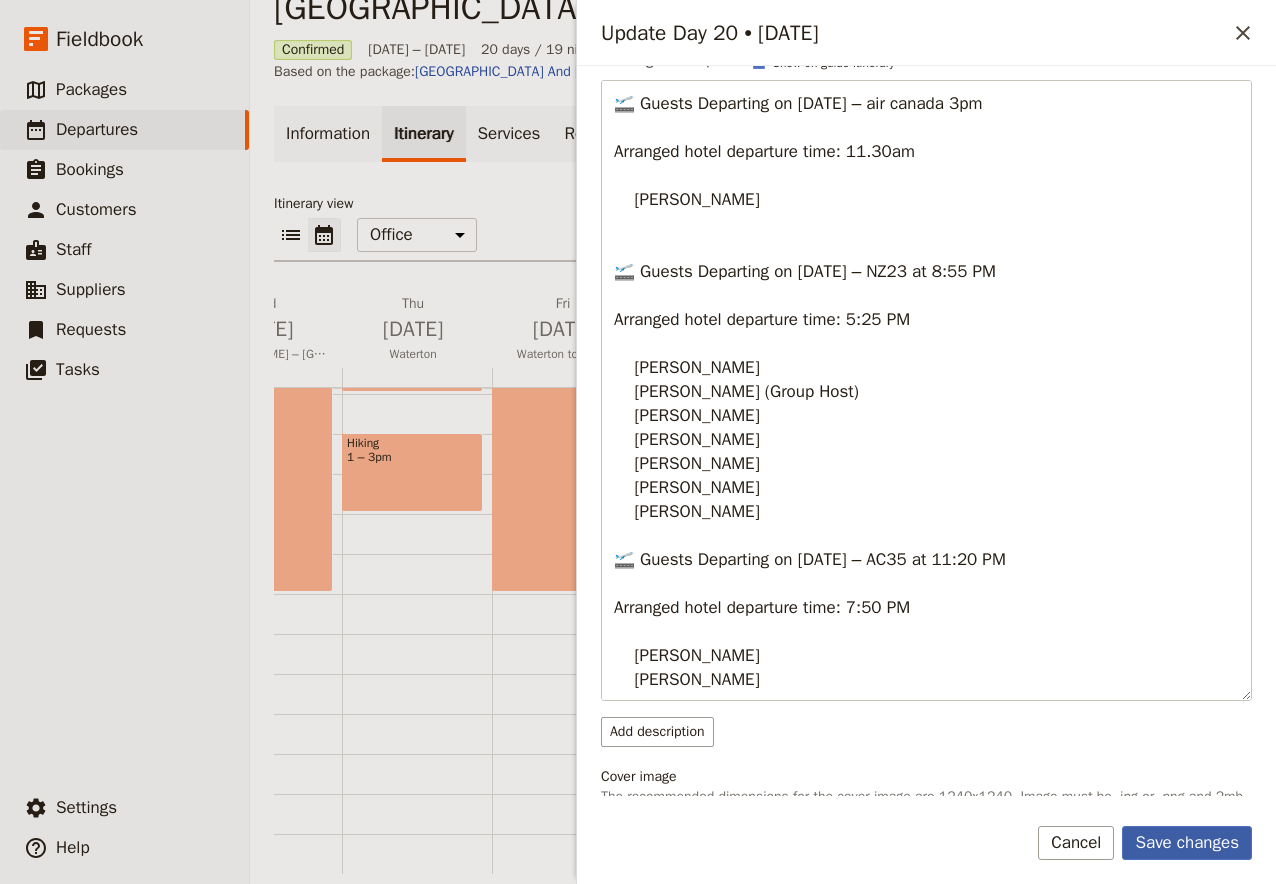 click on "Save changes" at bounding box center (1187, 843) 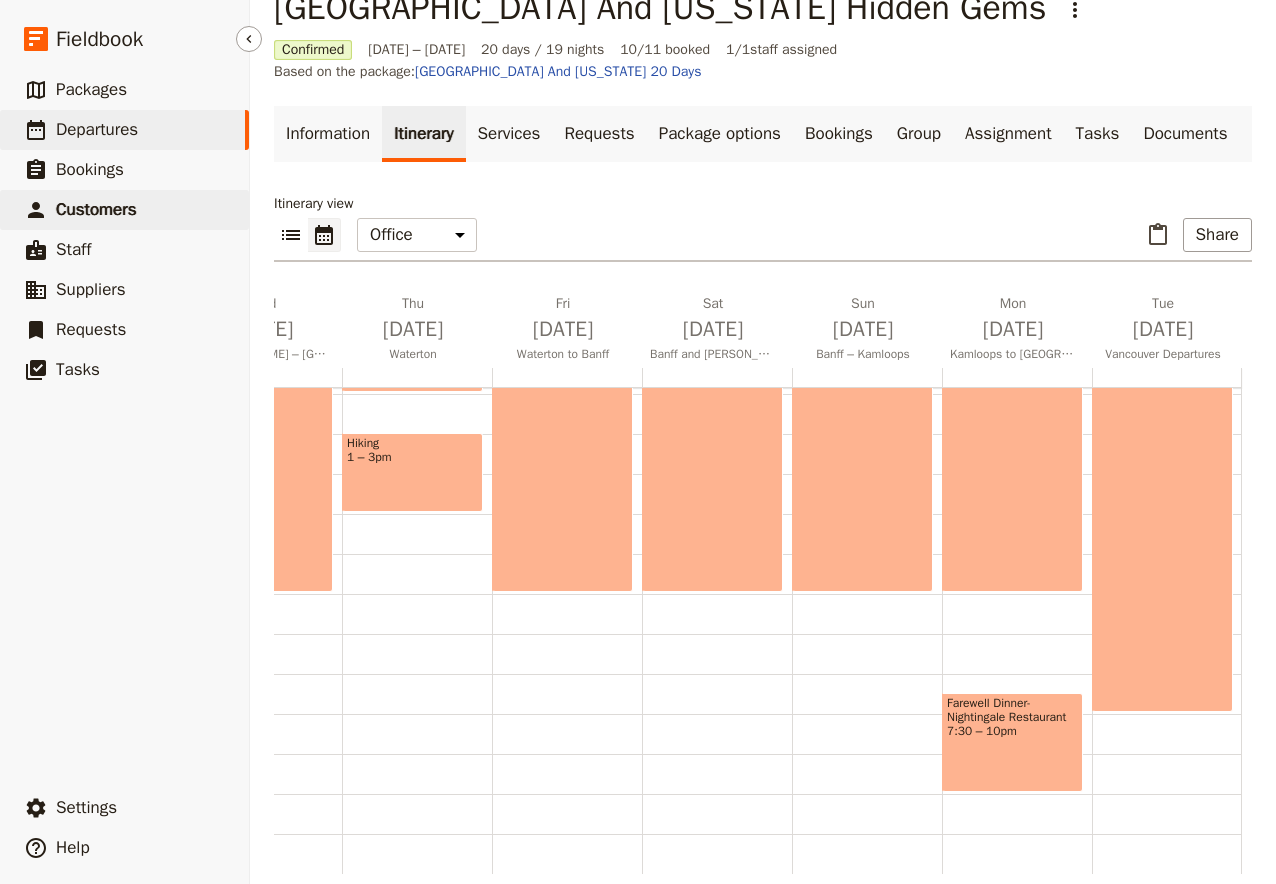 click on "Customers" at bounding box center (96, 209) 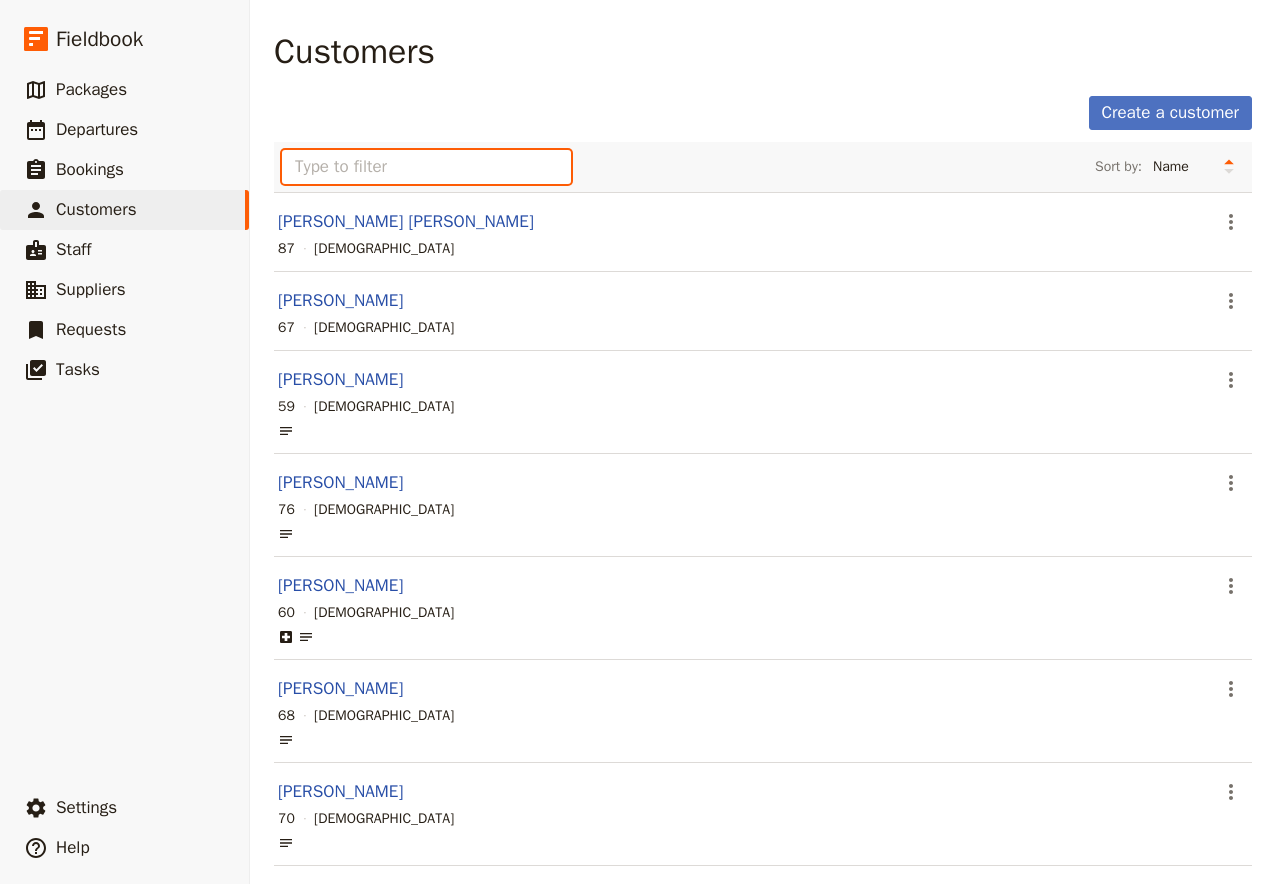 click at bounding box center (426, 167) 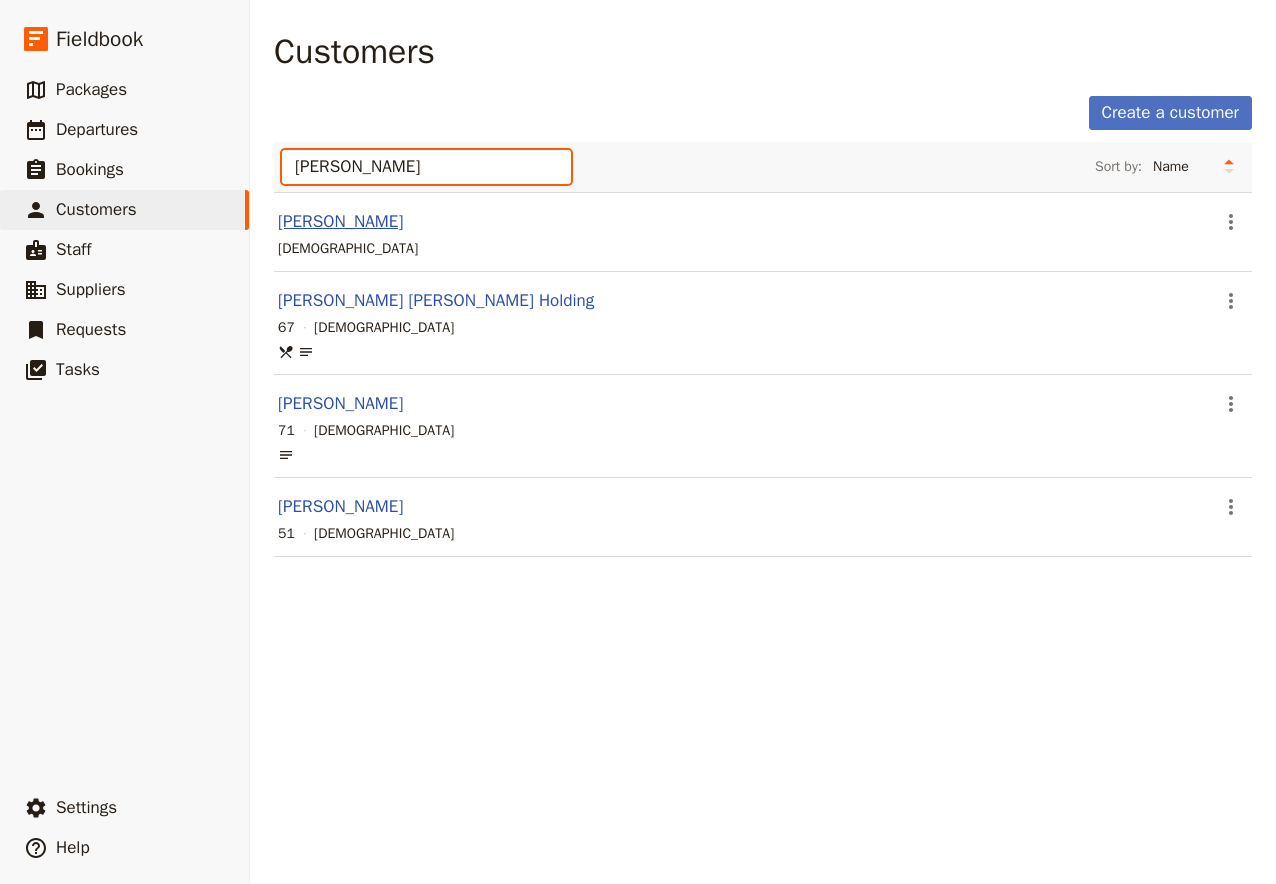 type on "[PERSON_NAME]" 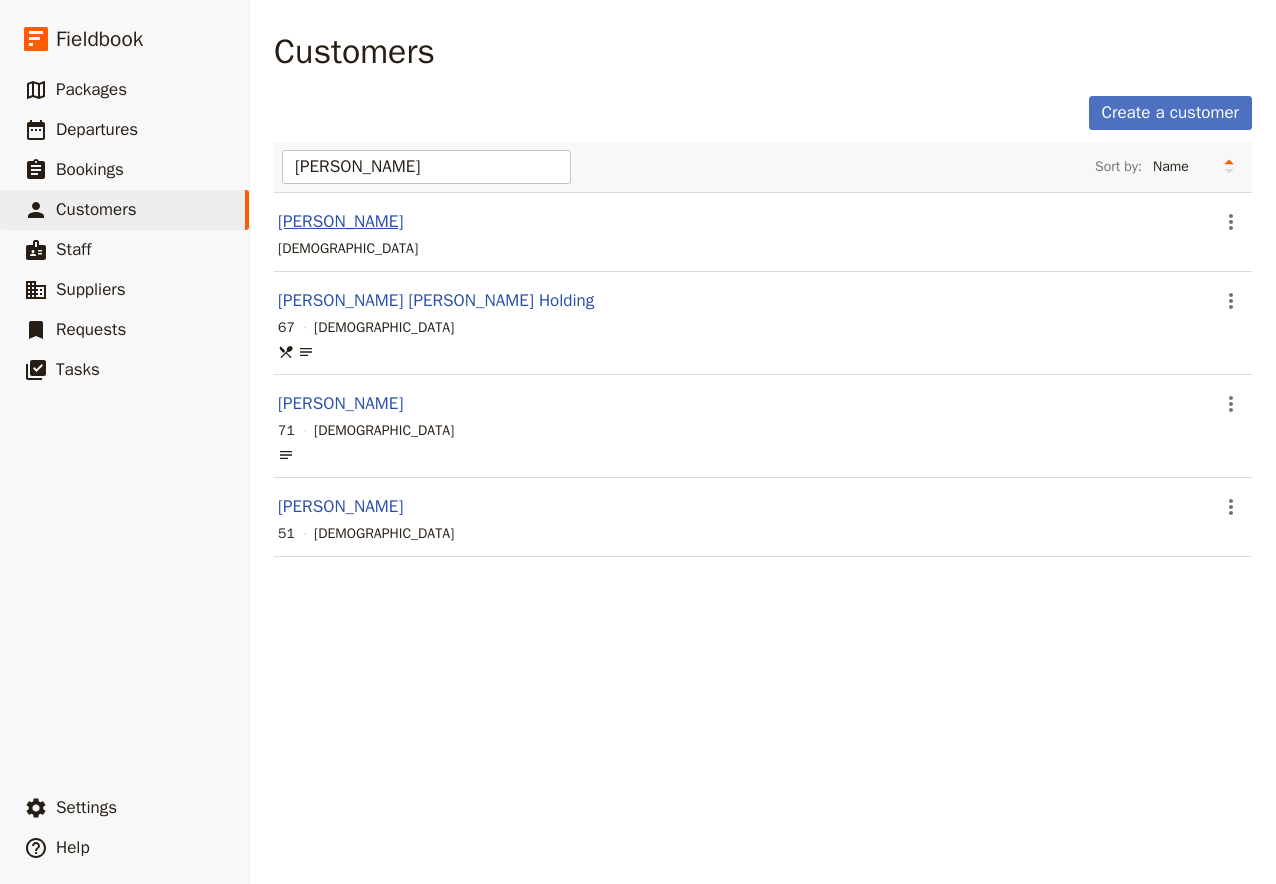 click on "[PERSON_NAME]" at bounding box center [340, 221] 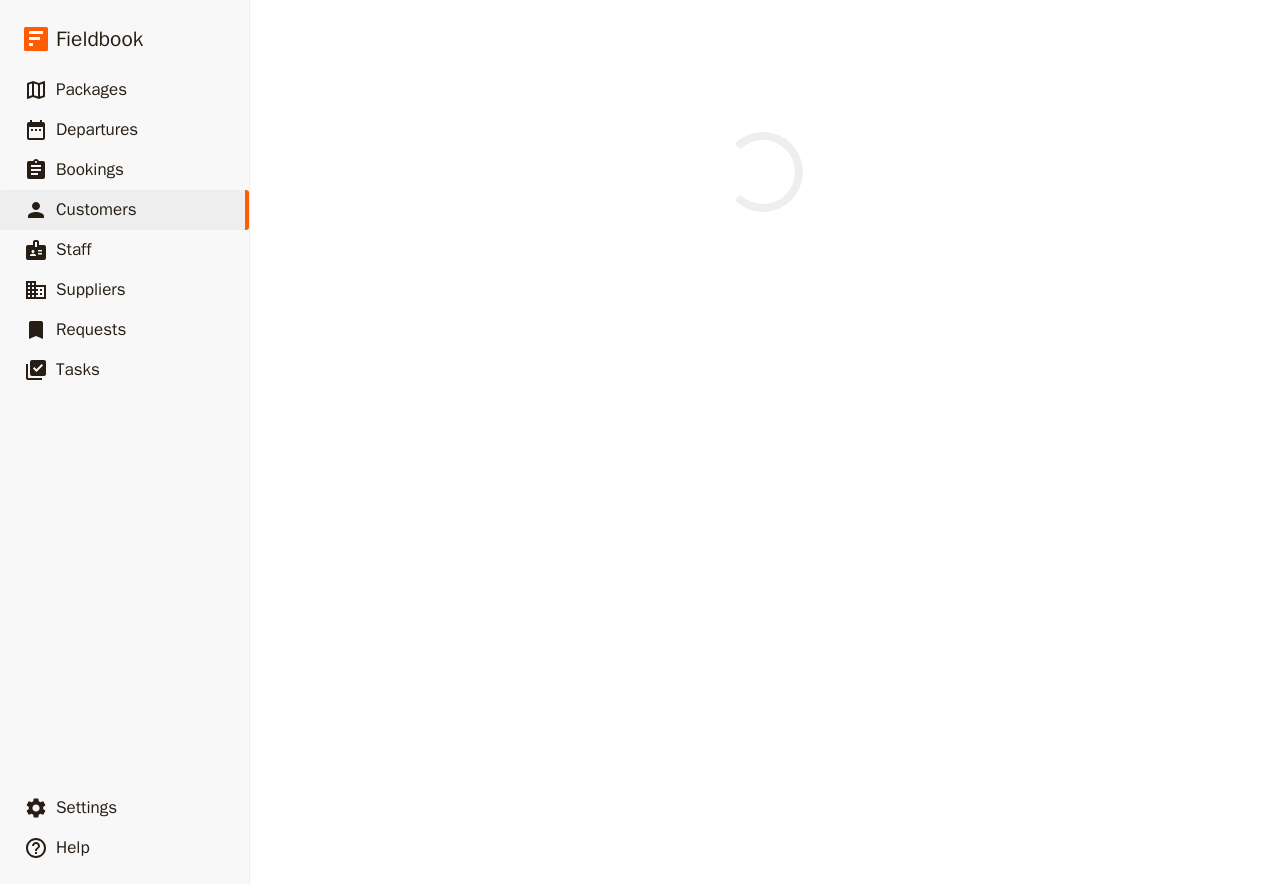 select on "[DEMOGRAPHIC_DATA]" 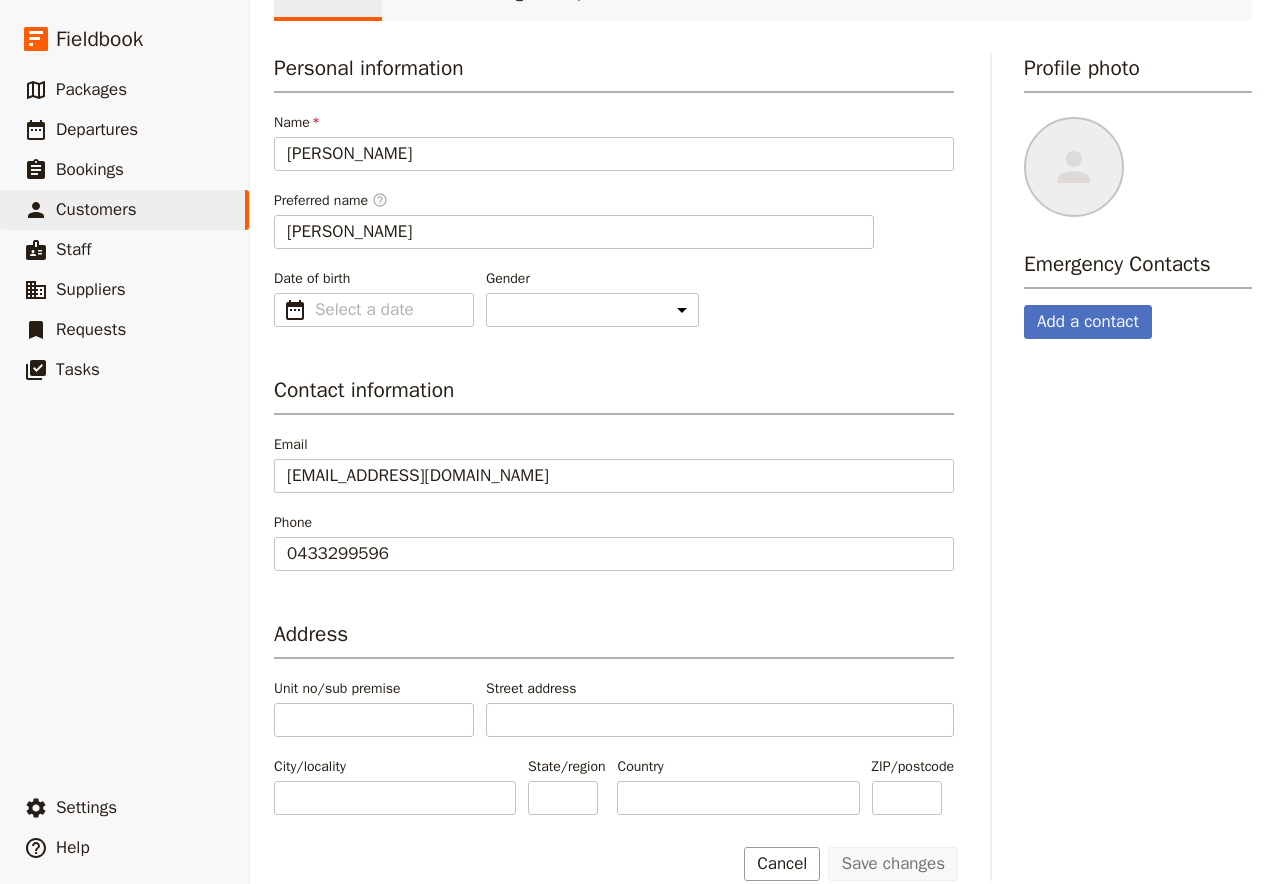 scroll, scrollTop: 180, scrollLeft: 0, axis: vertical 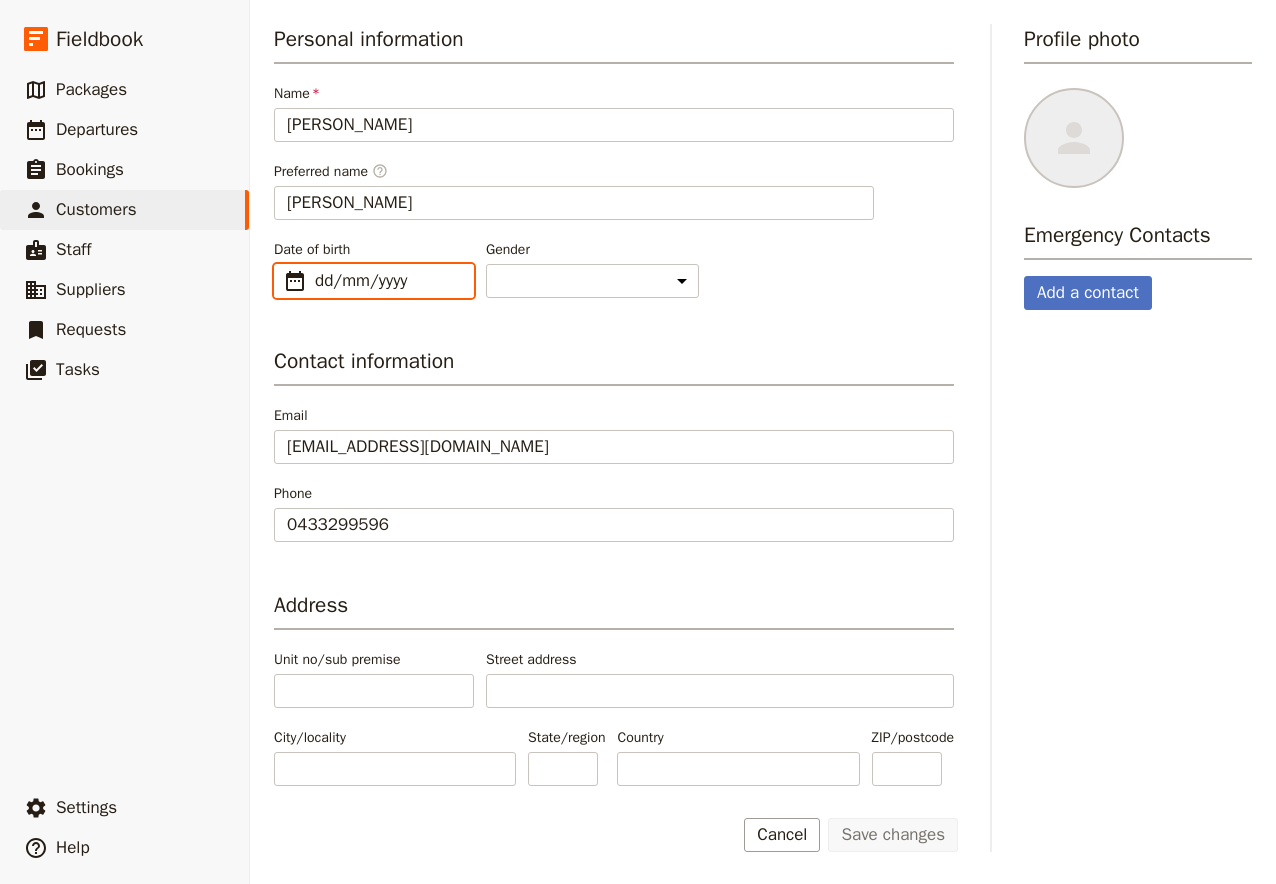 click on "dd/mm/yyyy" at bounding box center (388, 281) 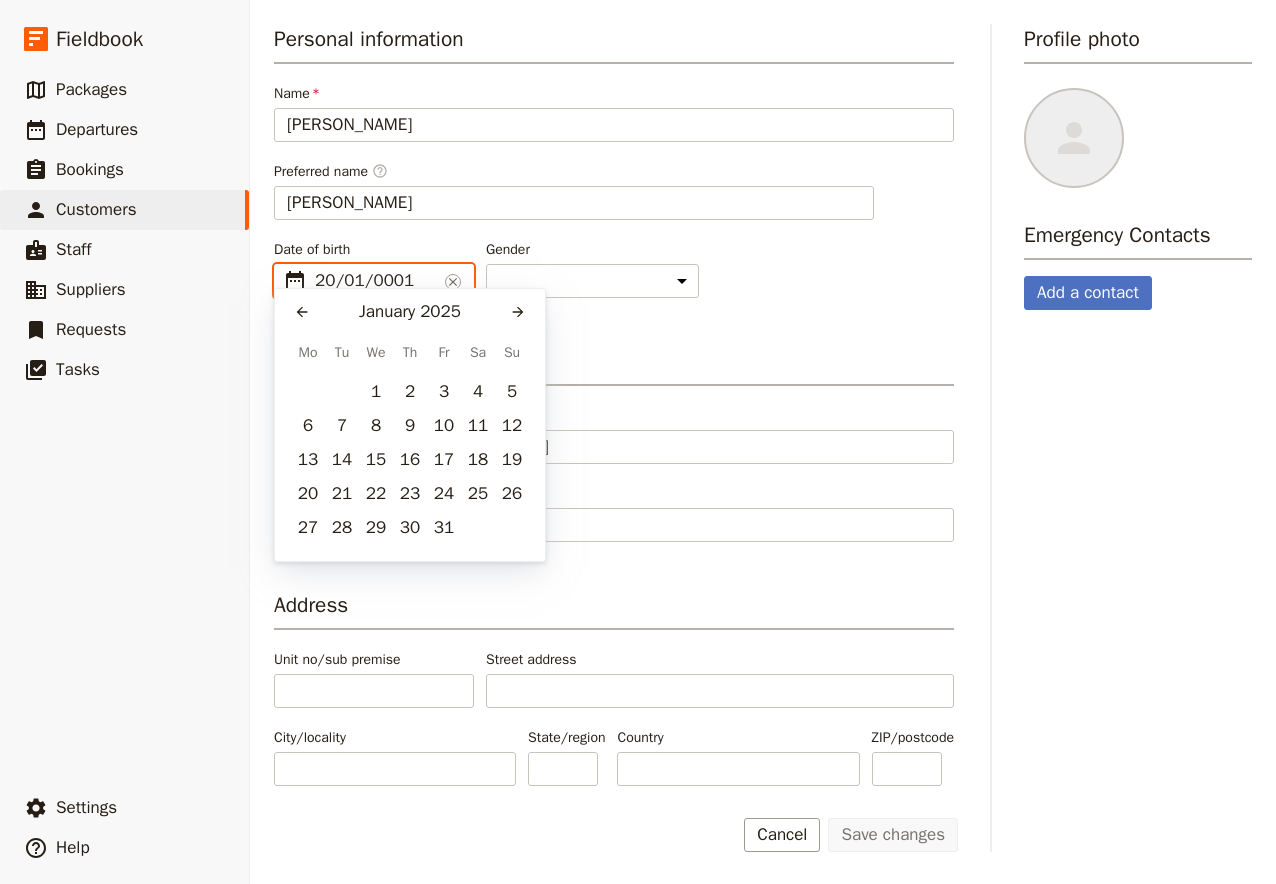 scroll, scrollTop: 0, scrollLeft: 86, axis: horizontal 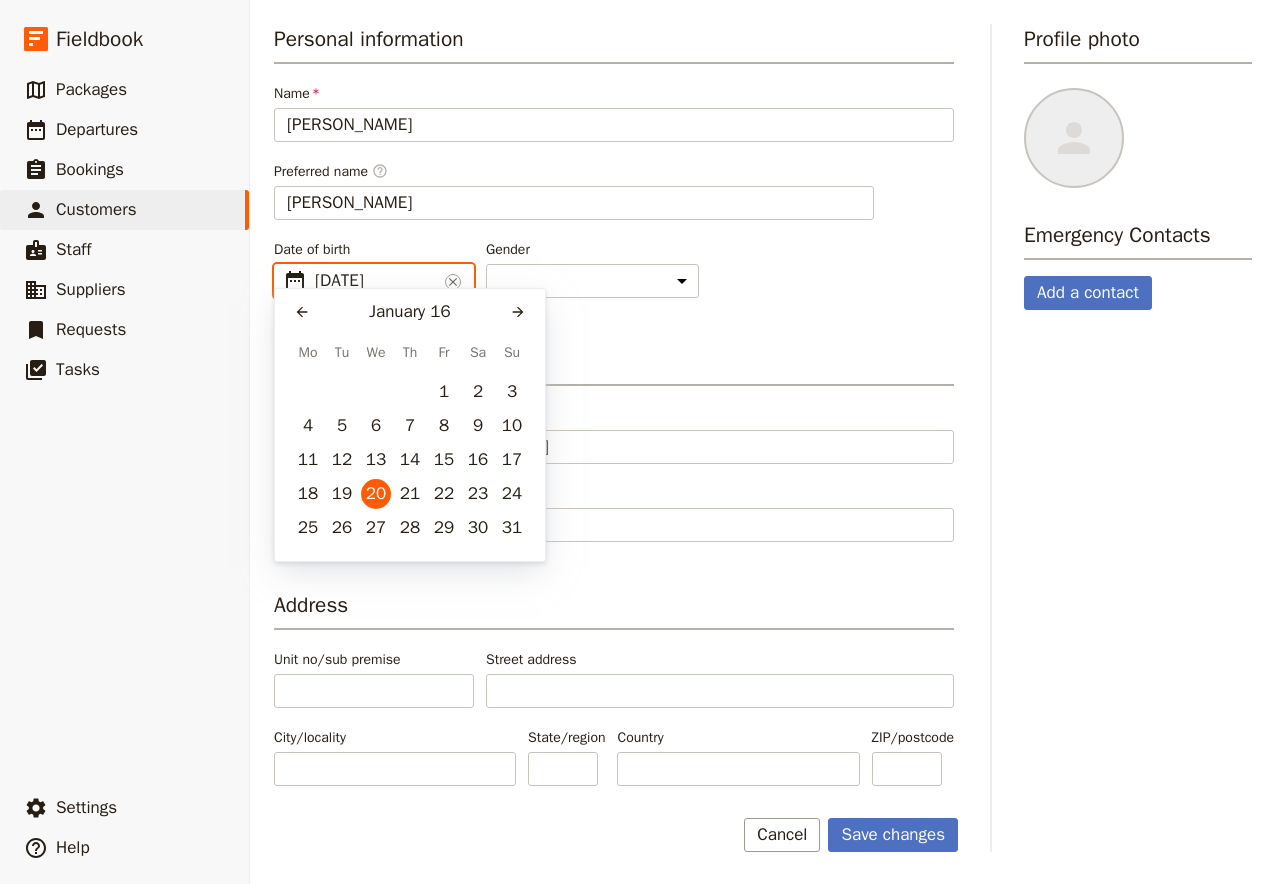 type on "[DATE]" 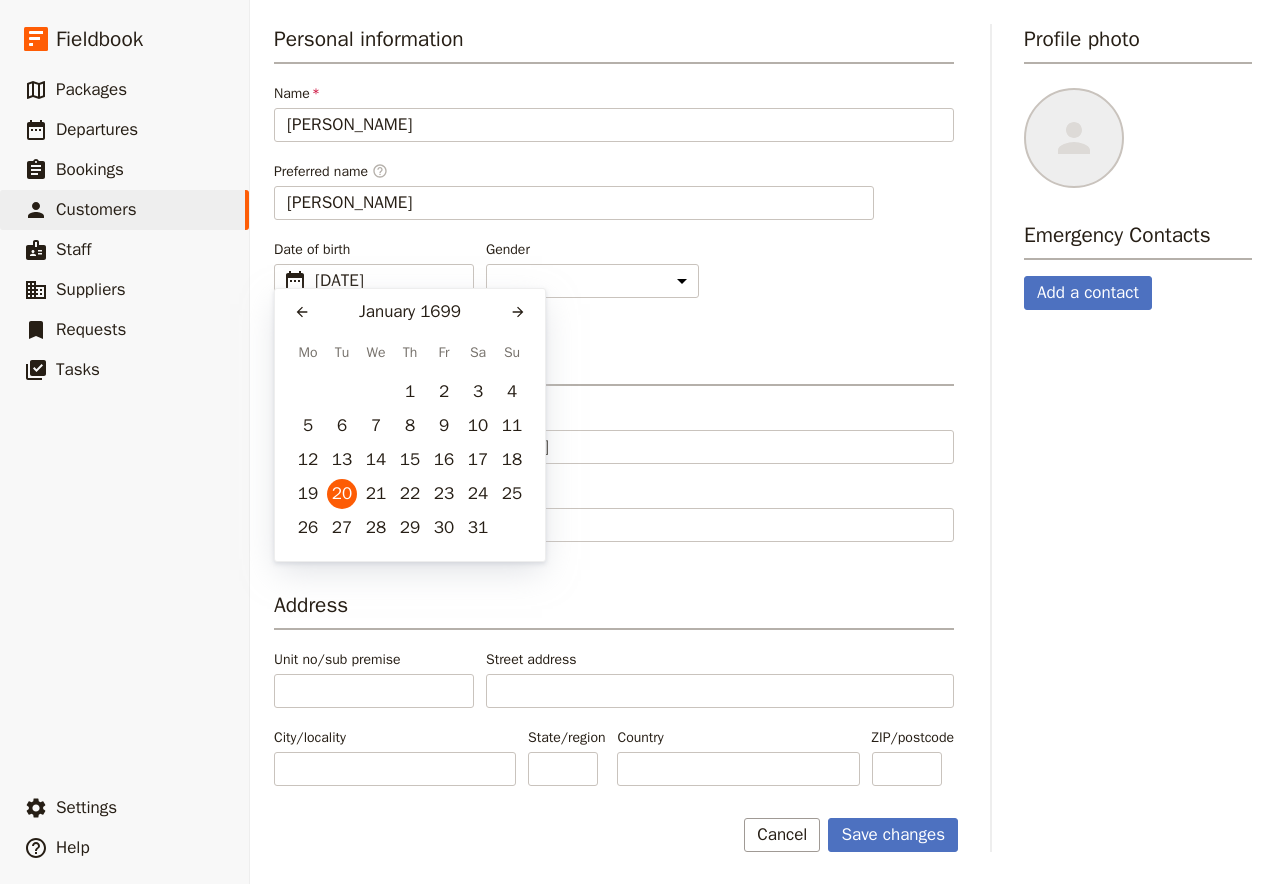 click on "Personal information Name [PERSON_NAME] Preferred name ​ [PERSON_NAME] Date of birth ​ [DEMOGRAPHIC_DATA] [DEMOGRAPHIC_DATA] ​ [DEMOGRAPHIC_DATA] Gender [DEMOGRAPHIC_DATA] [DEMOGRAPHIC_DATA] Other Contact information Email [EMAIL_ADDRESS][DOMAIN_NAME] Phone [PHONE_NUMBER] Address Unit no/sub premise Street address City/locality State/region Country ZIP/postcode" at bounding box center [614, 405] 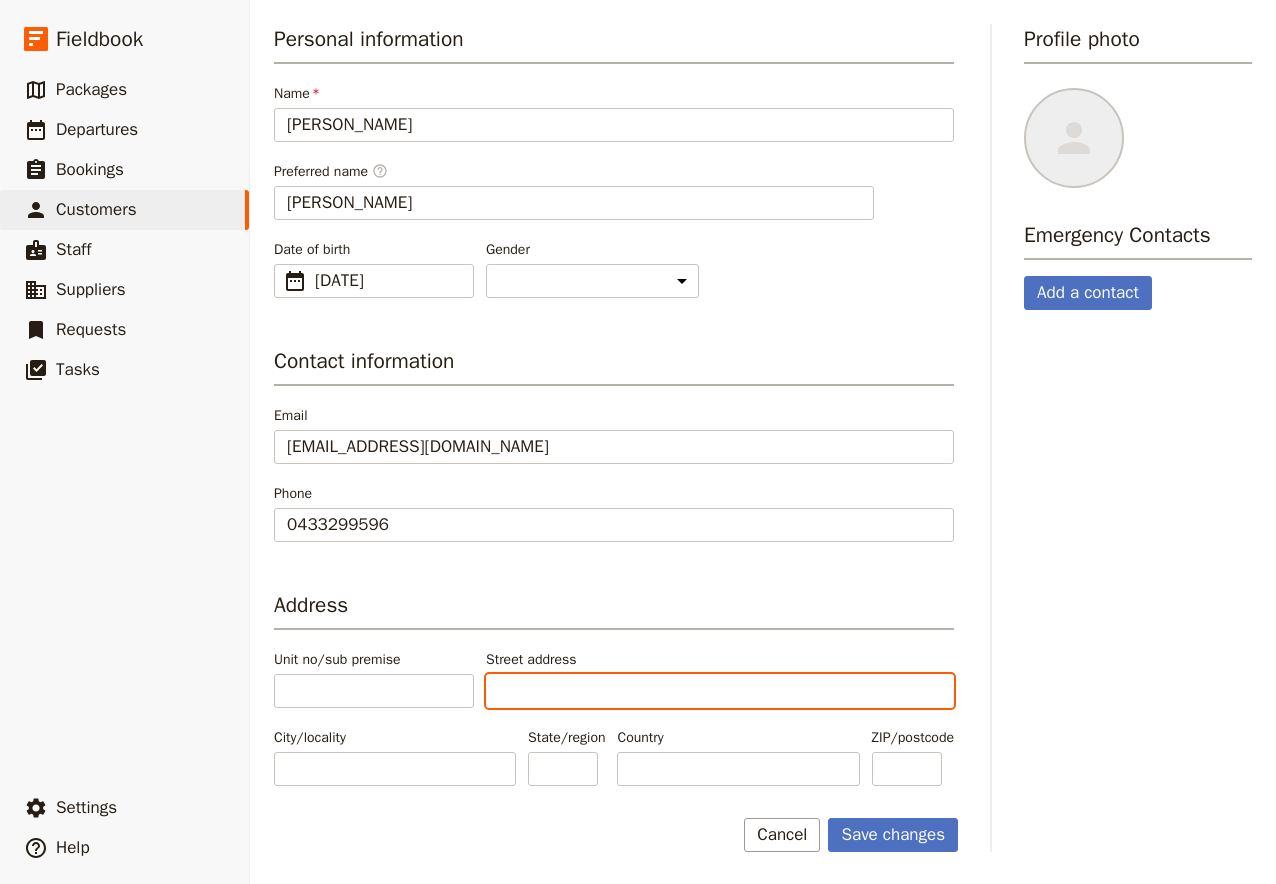 click on "Street address" at bounding box center (720, 691) 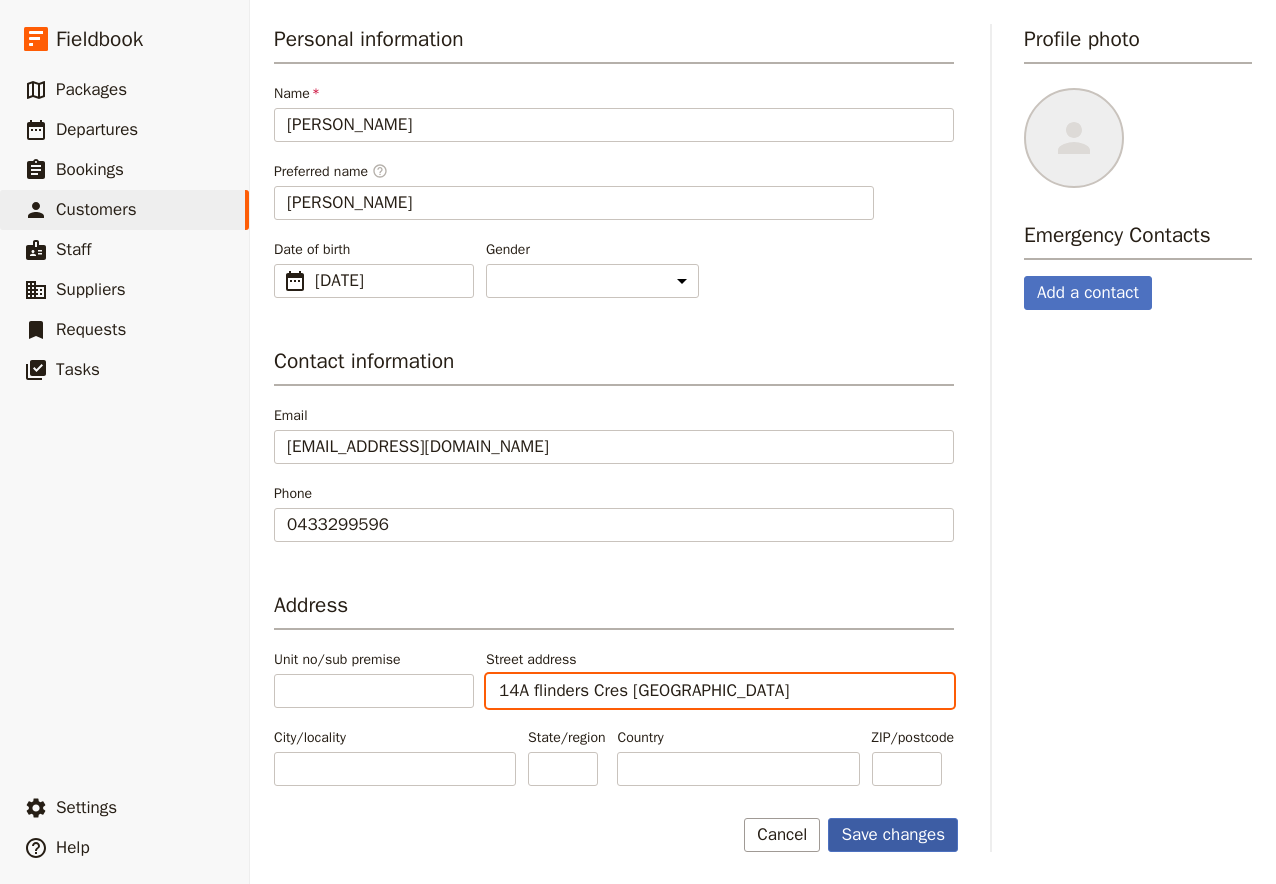 type on "14A flinders Cres [GEOGRAPHIC_DATA]" 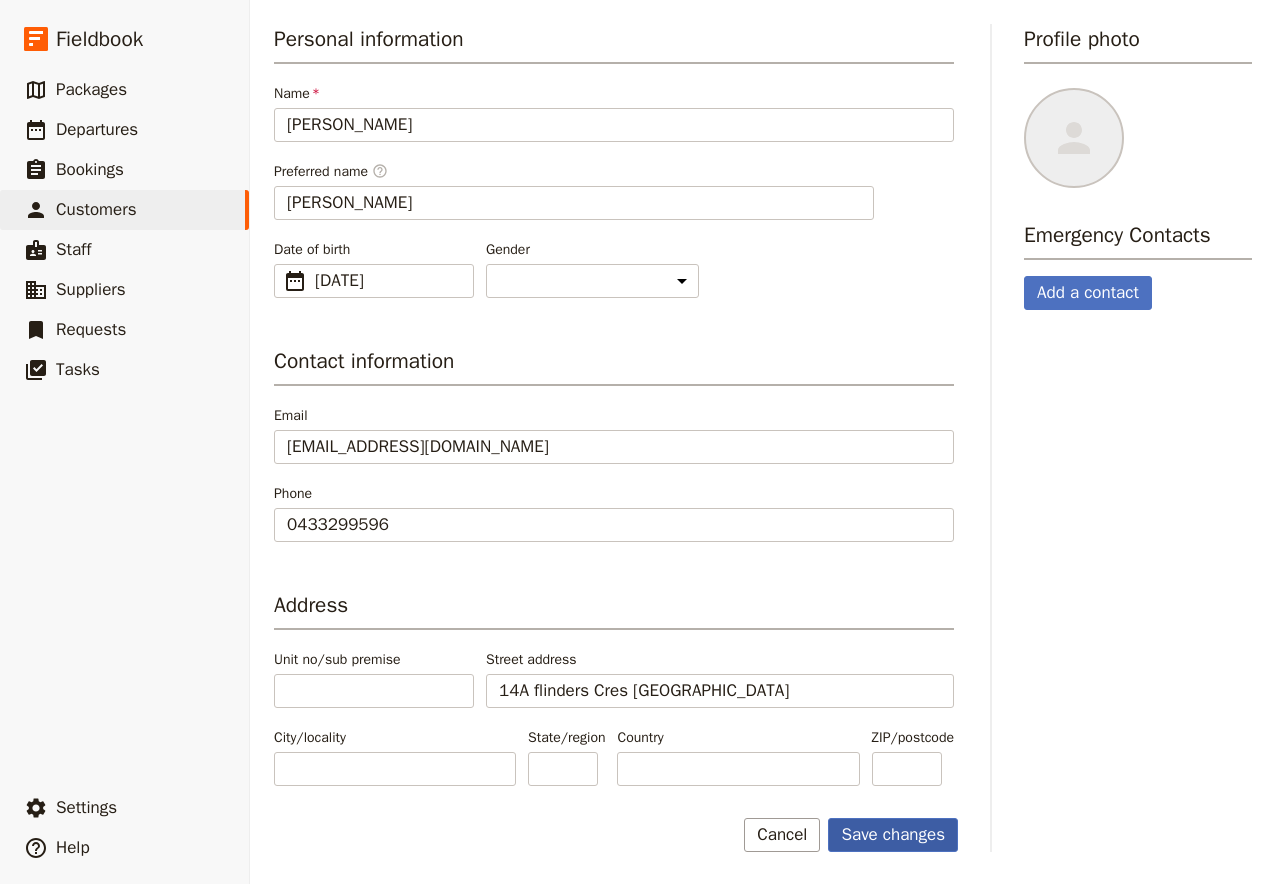 click on "Save changes" at bounding box center [893, 835] 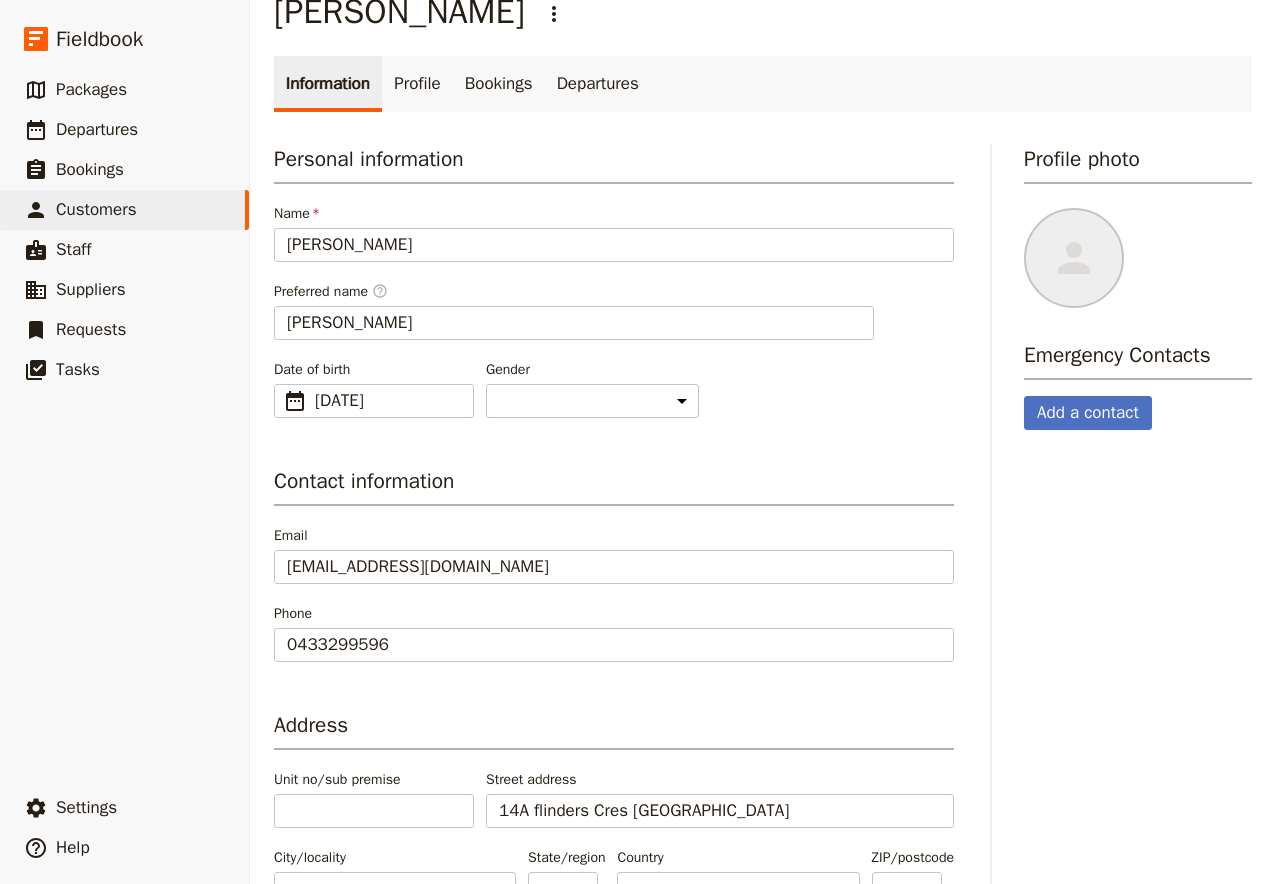 scroll, scrollTop: 0, scrollLeft: 0, axis: both 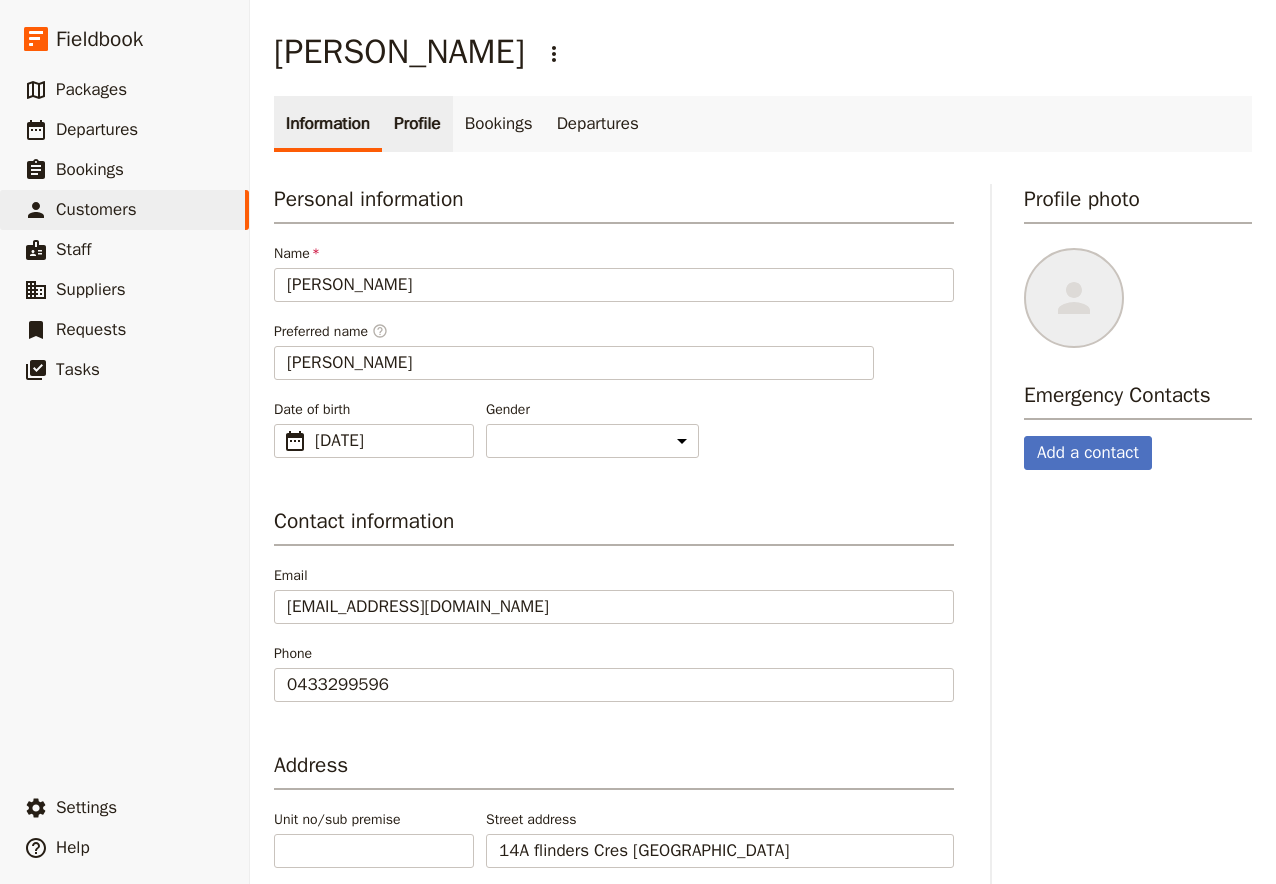 click on "Profile" at bounding box center (417, 124) 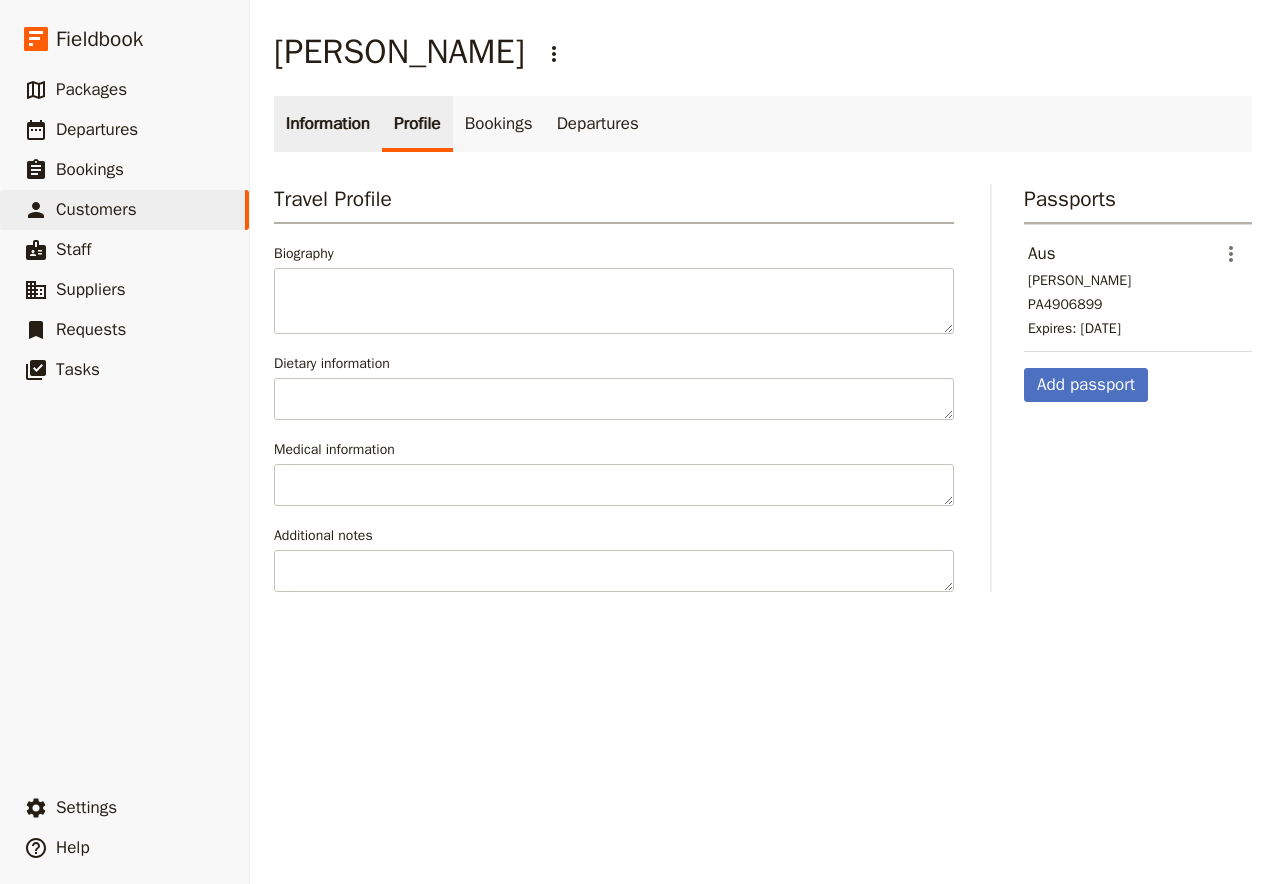 click on "Information" at bounding box center [328, 124] 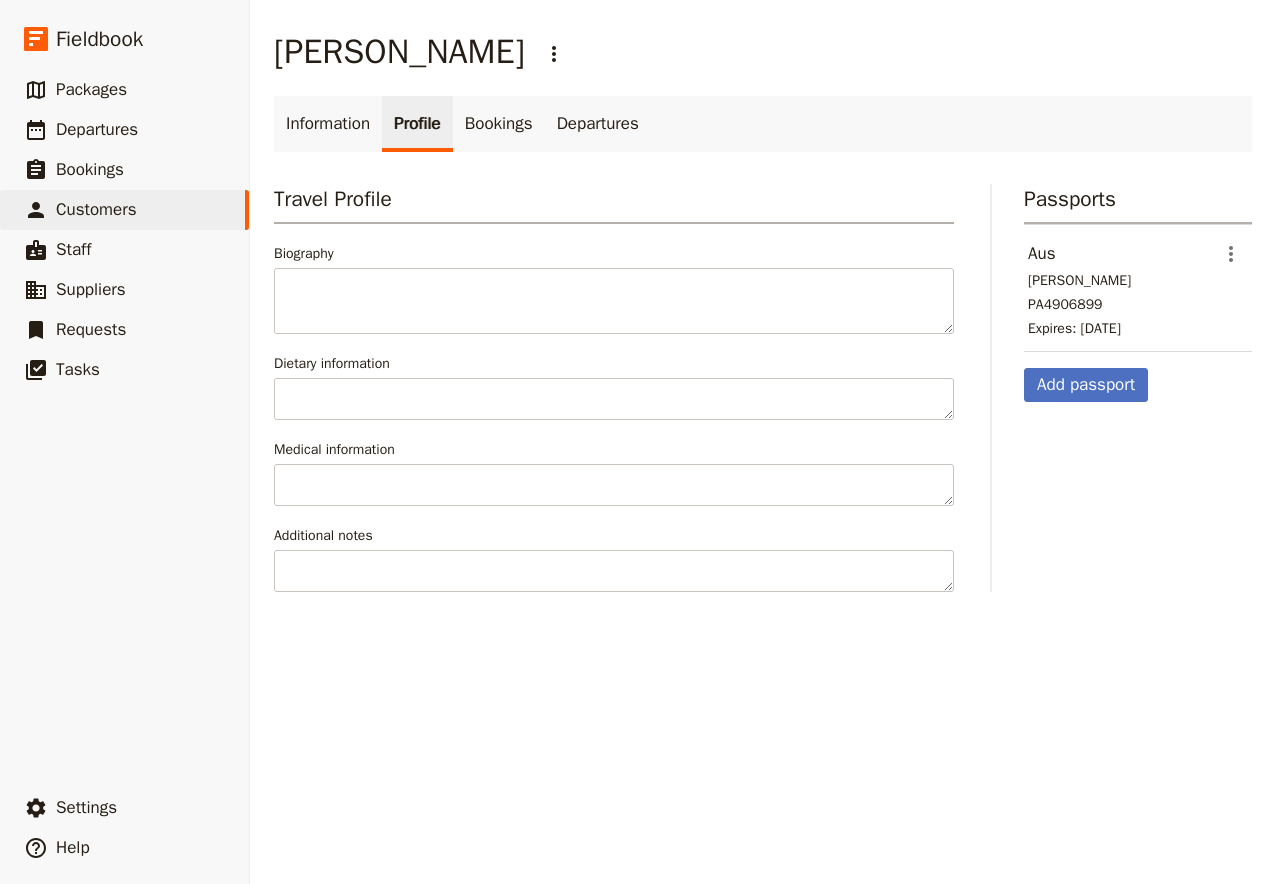select on "[DEMOGRAPHIC_DATA]" 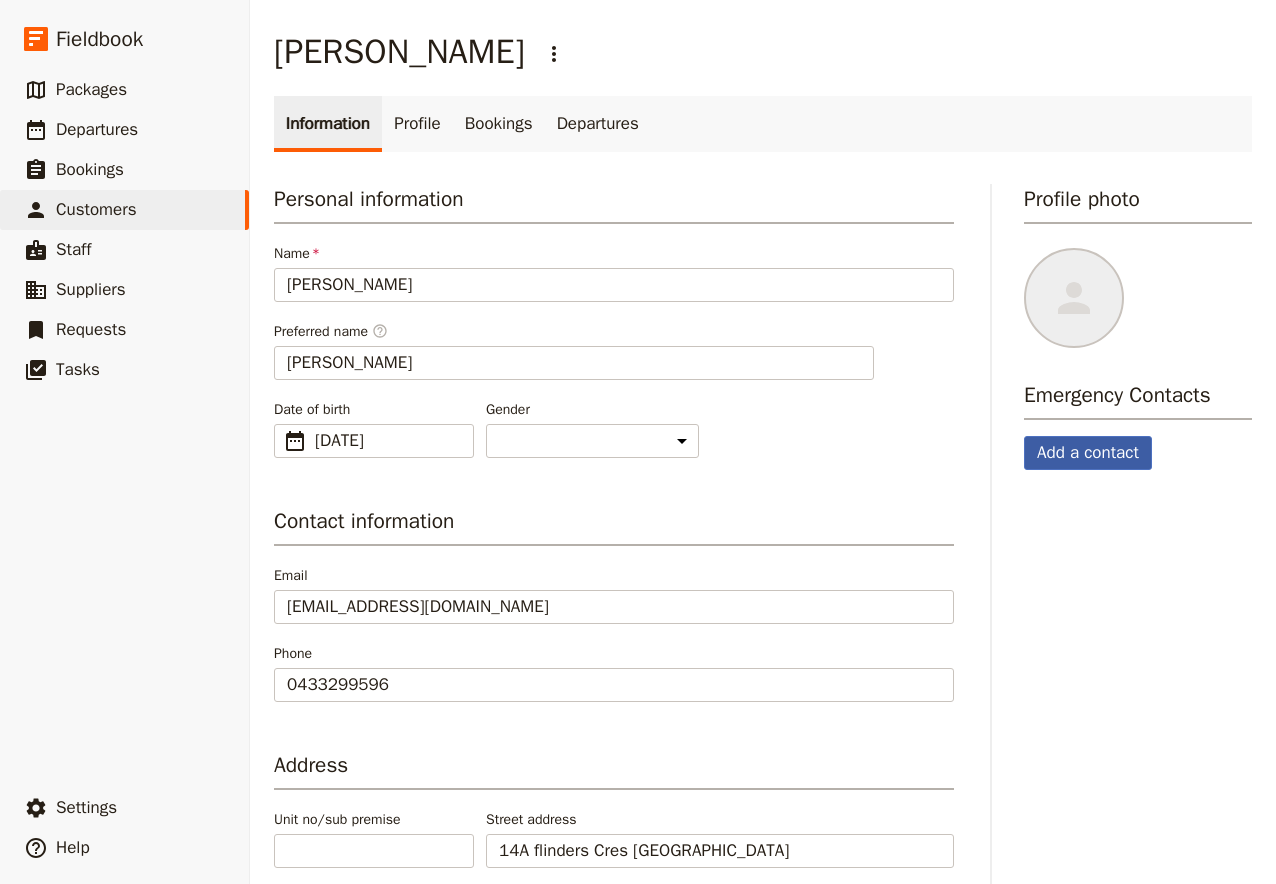 click on "Add a contact" at bounding box center [1088, 453] 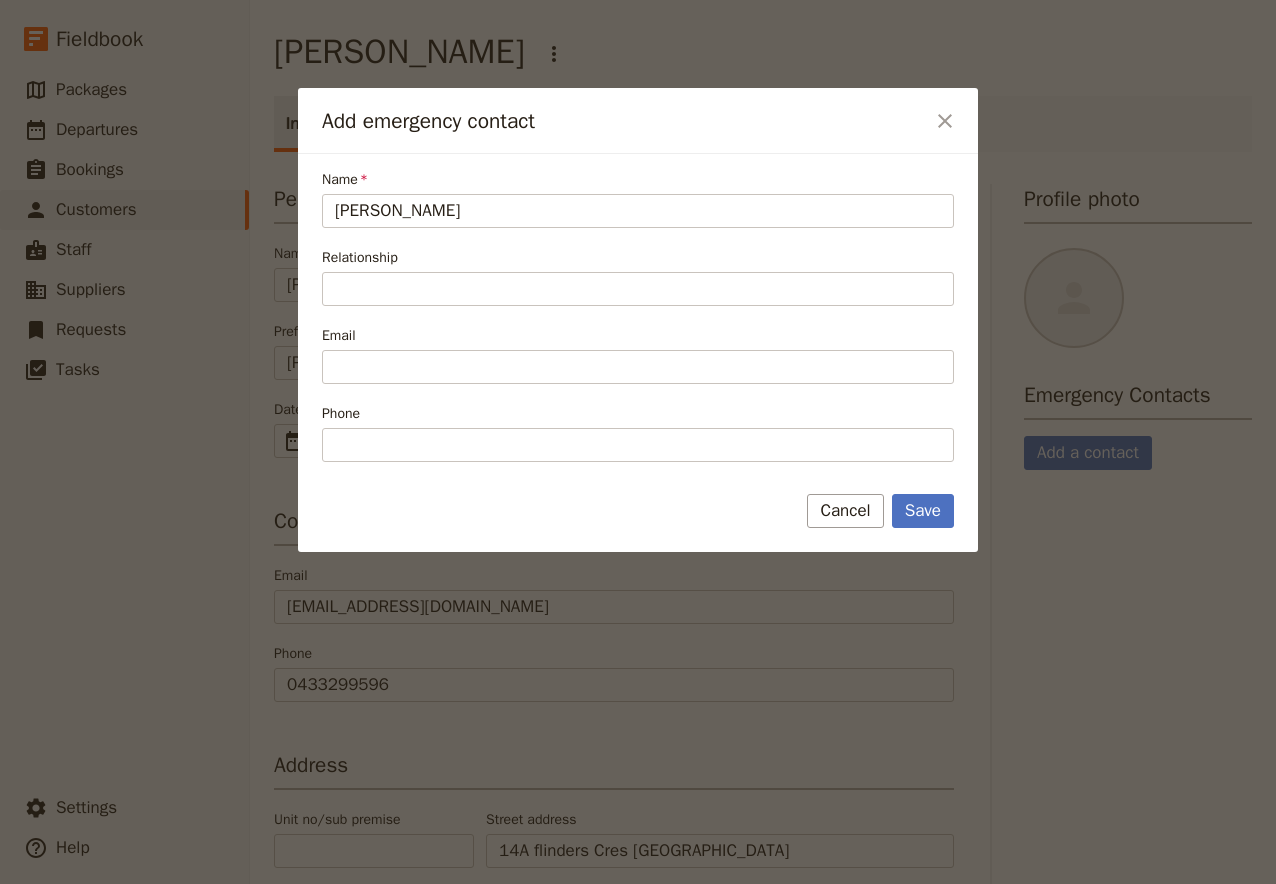 type on "[PERSON_NAME]" 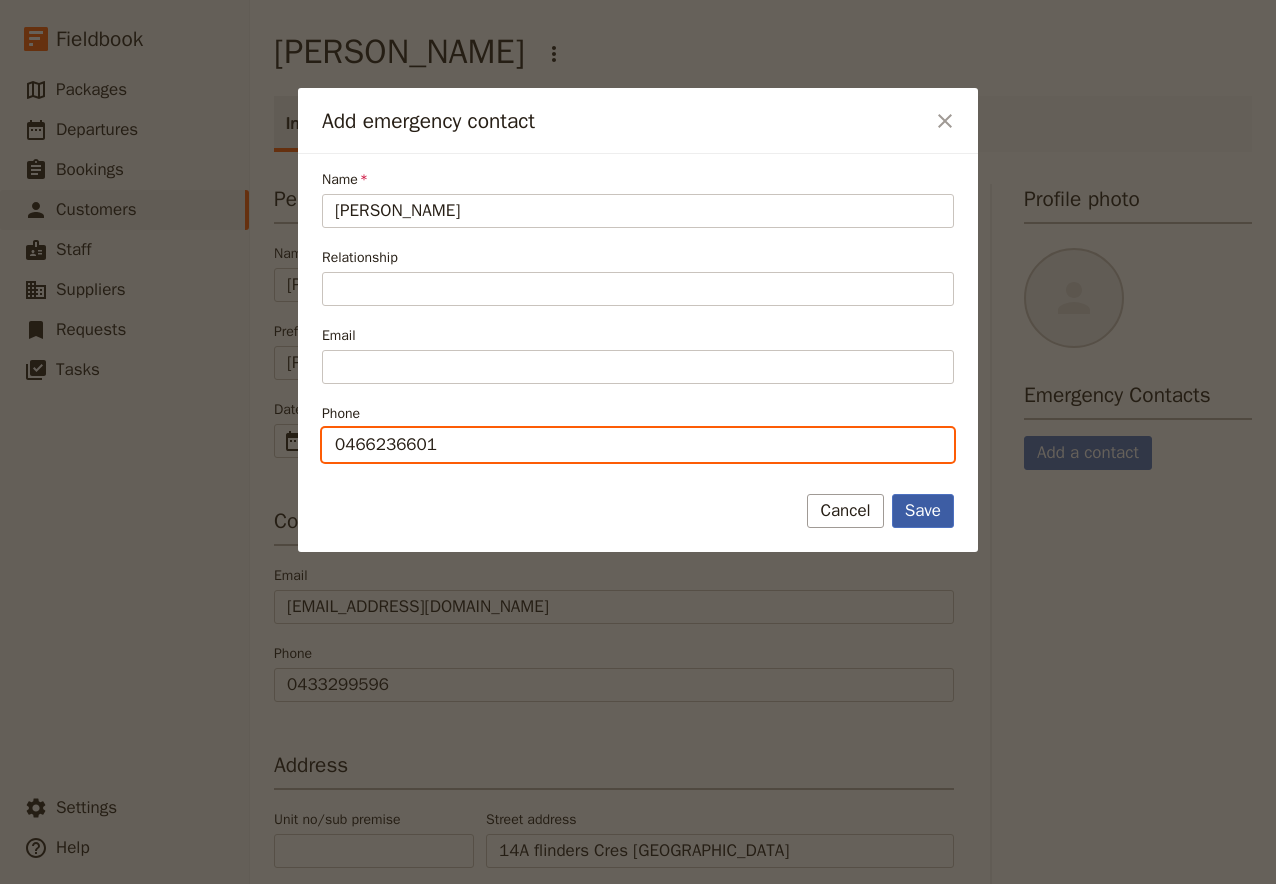 type on "0466236601" 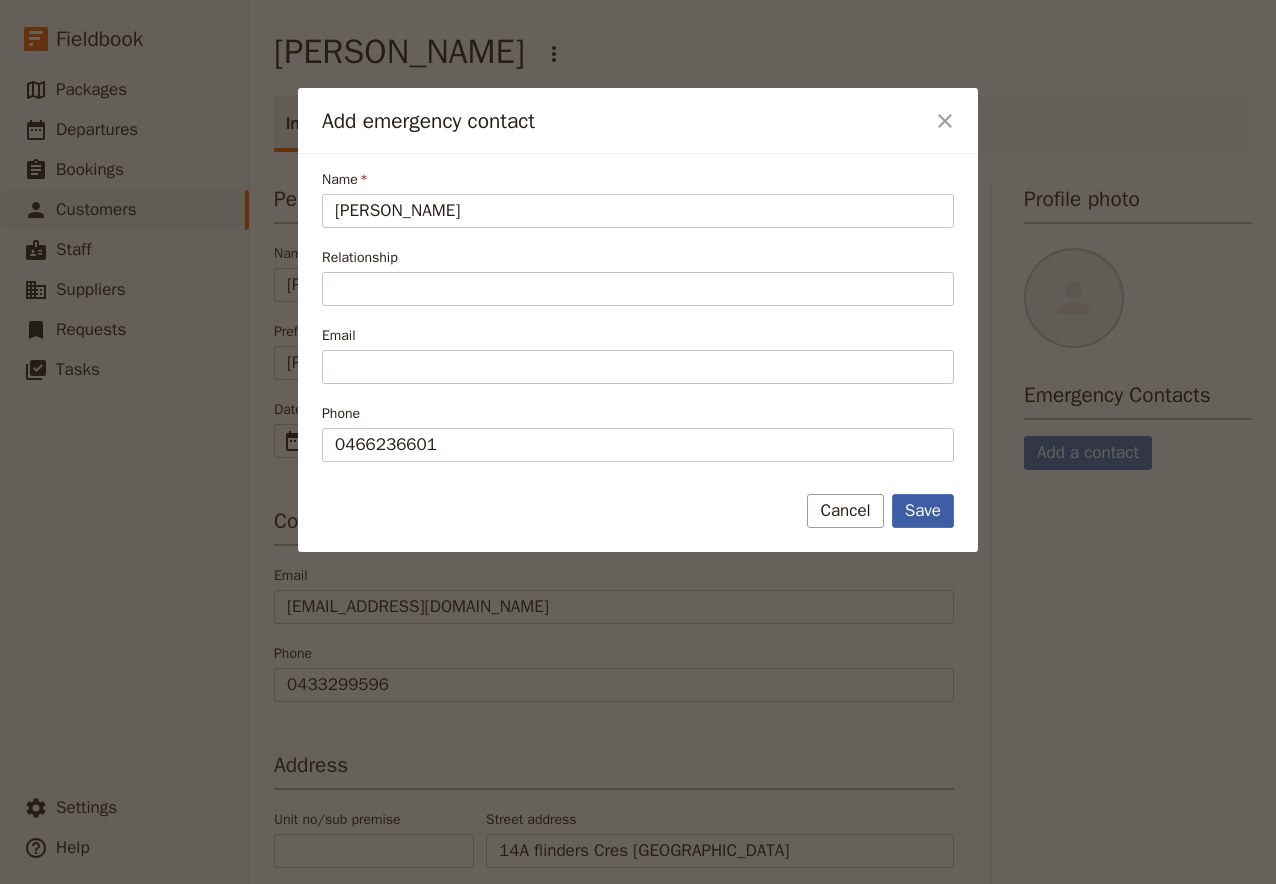 click on "Save" at bounding box center [923, 511] 